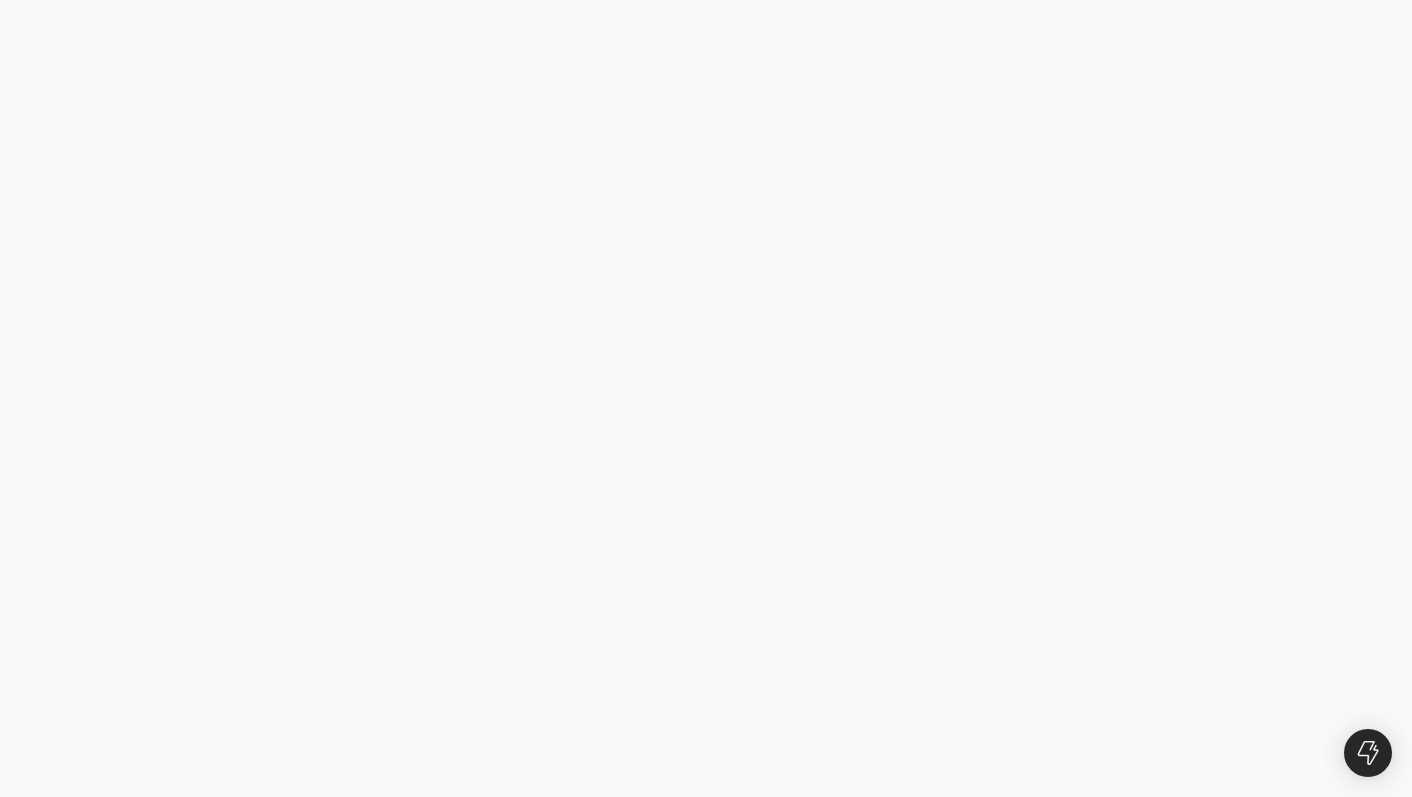 scroll, scrollTop: 0, scrollLeft: 0, axis: both 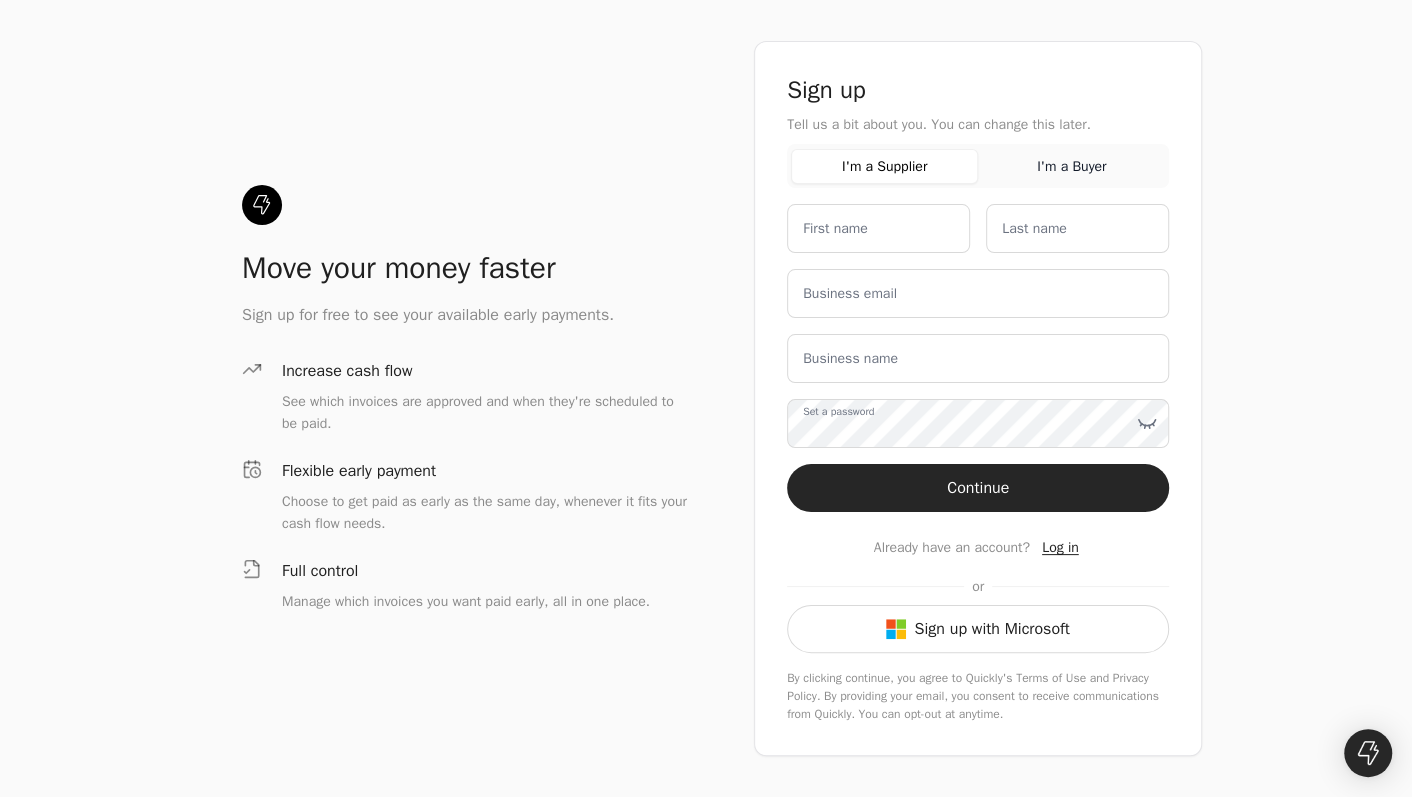 click on "I'm a Supplier" at bounding box center [884, 166] 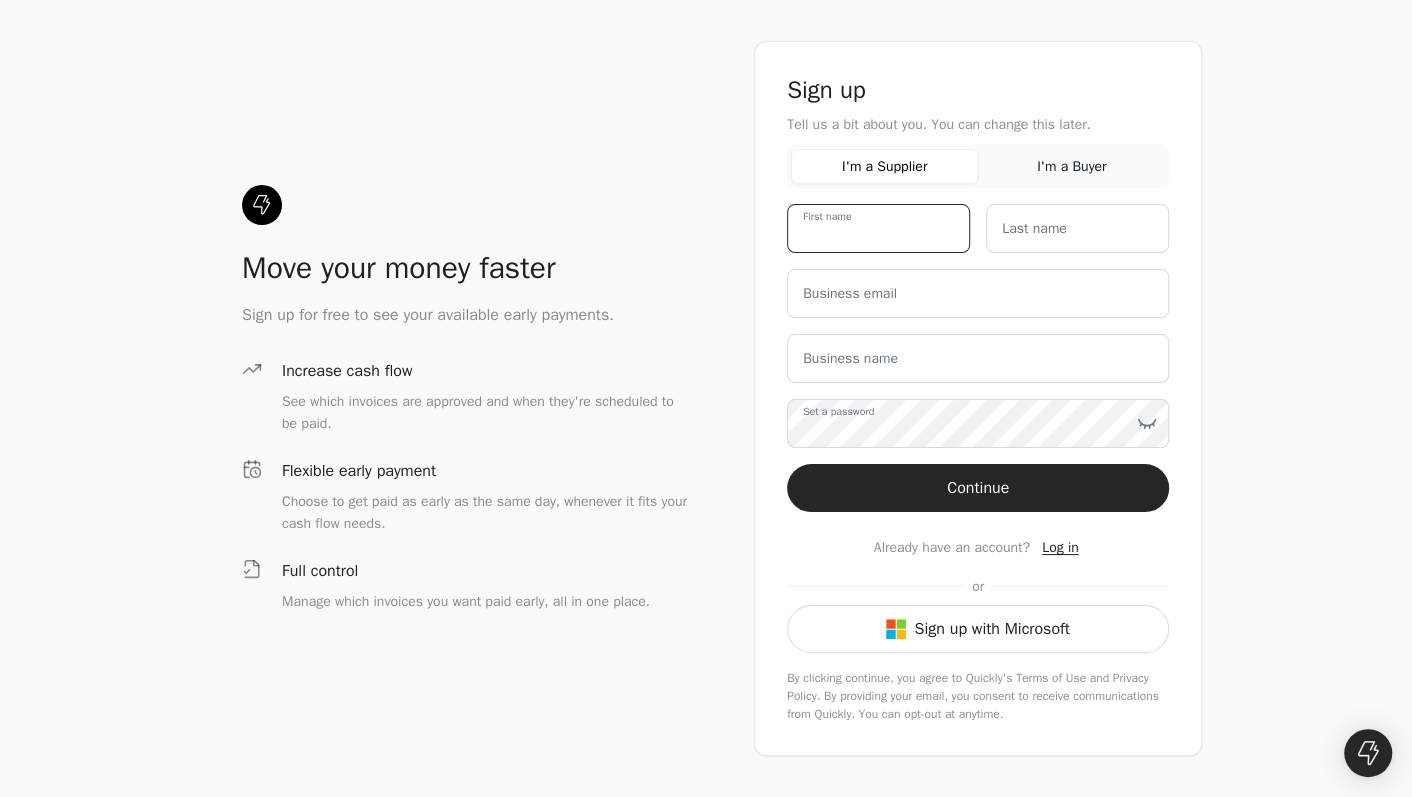 click on "First name" at bounding box center (878, 228) 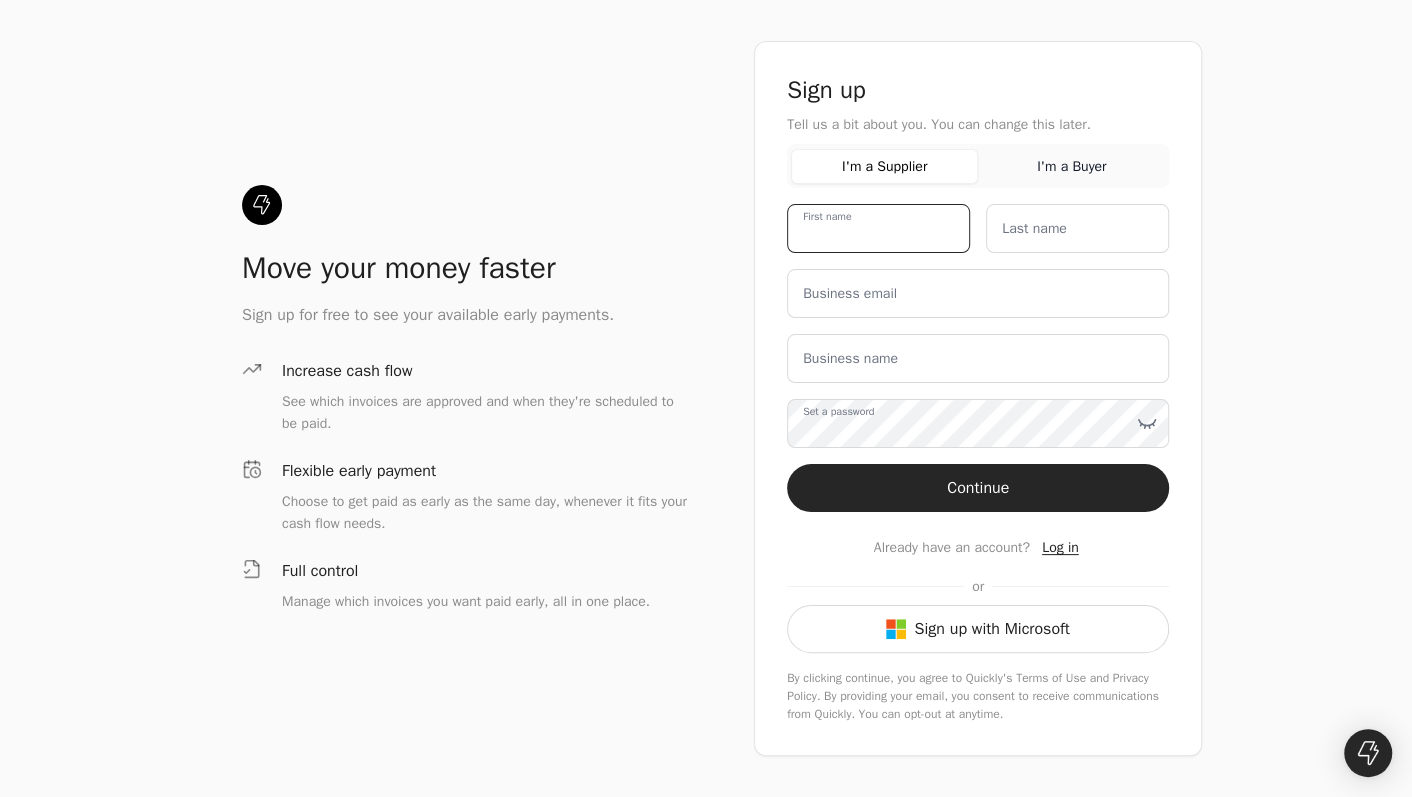 type on "DEAN" 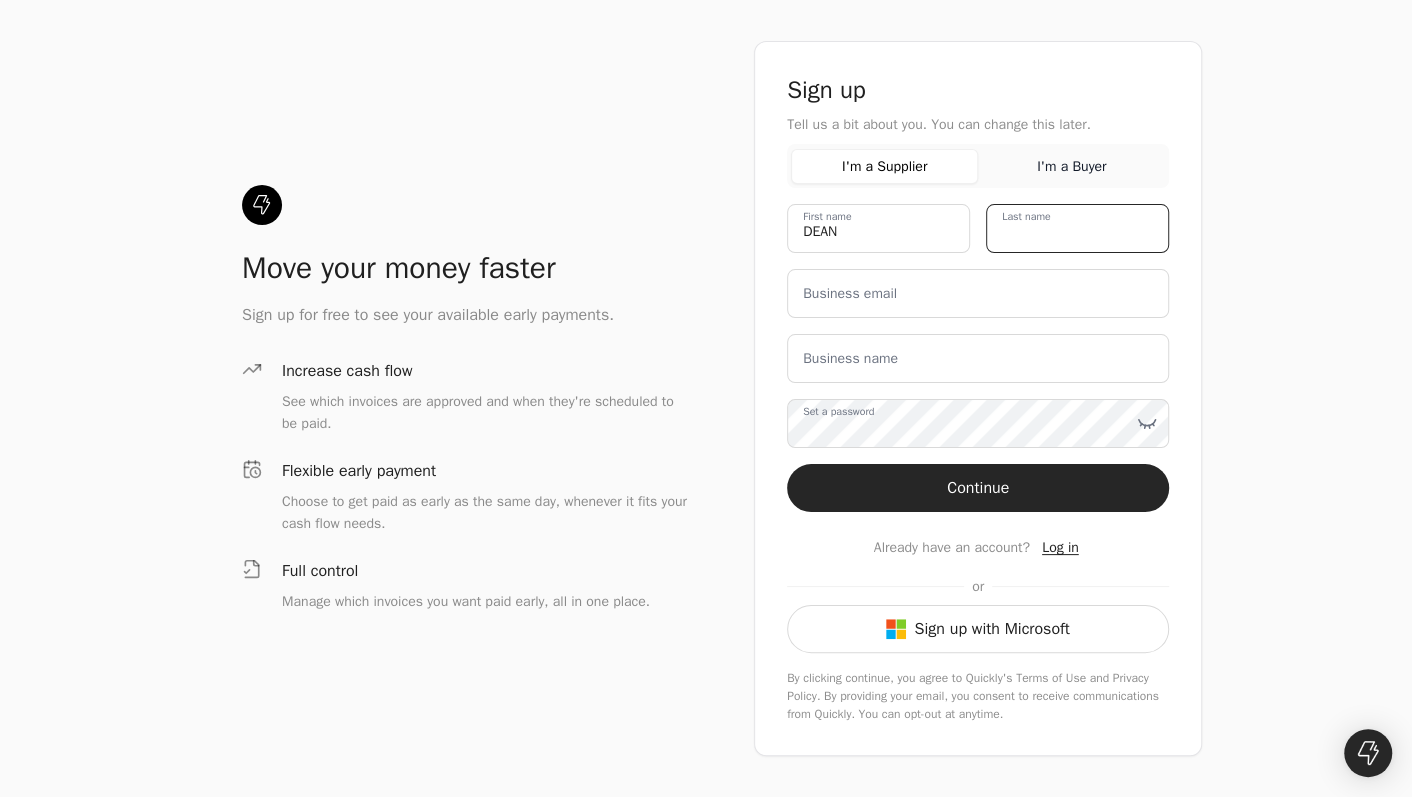 type on "NEUFELD" 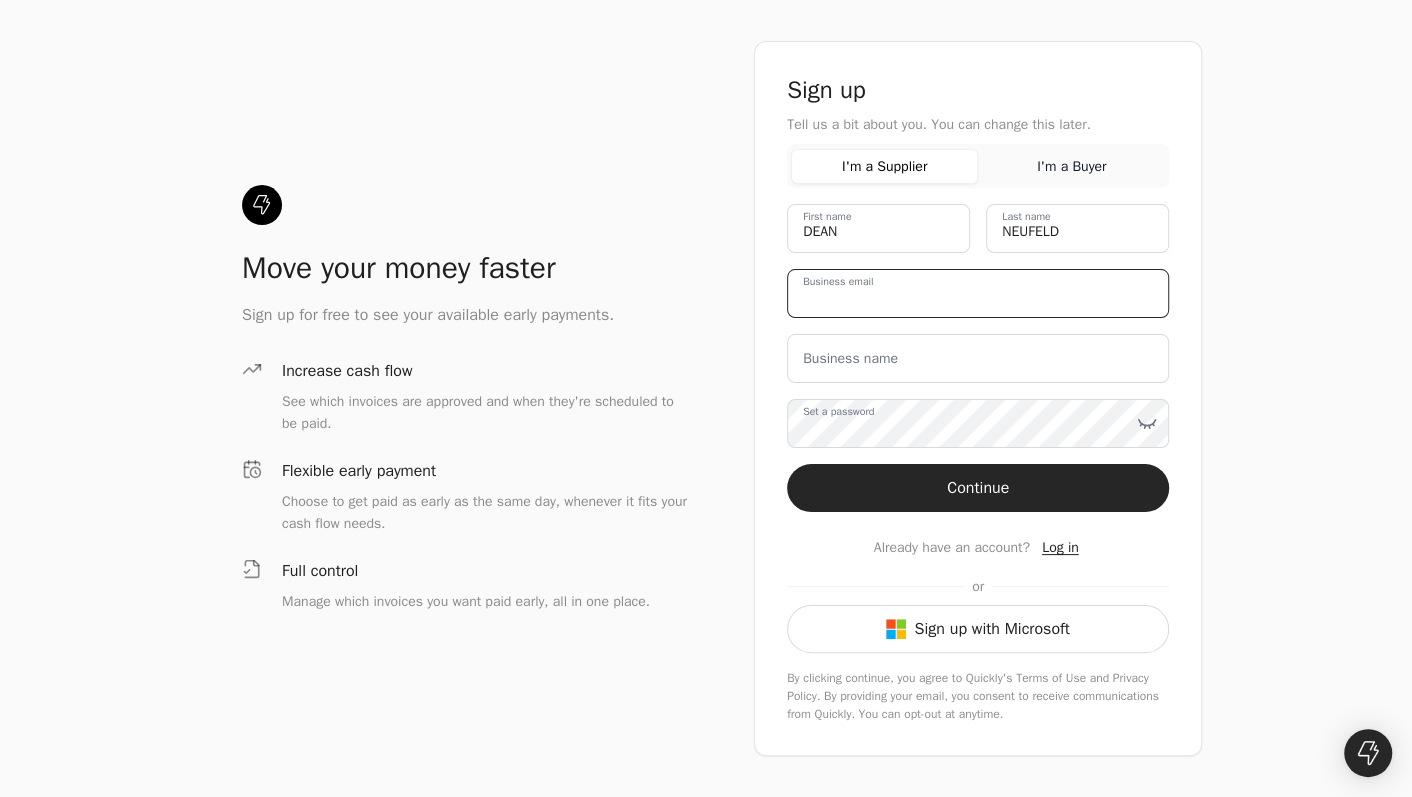 type on "dean@example.com" 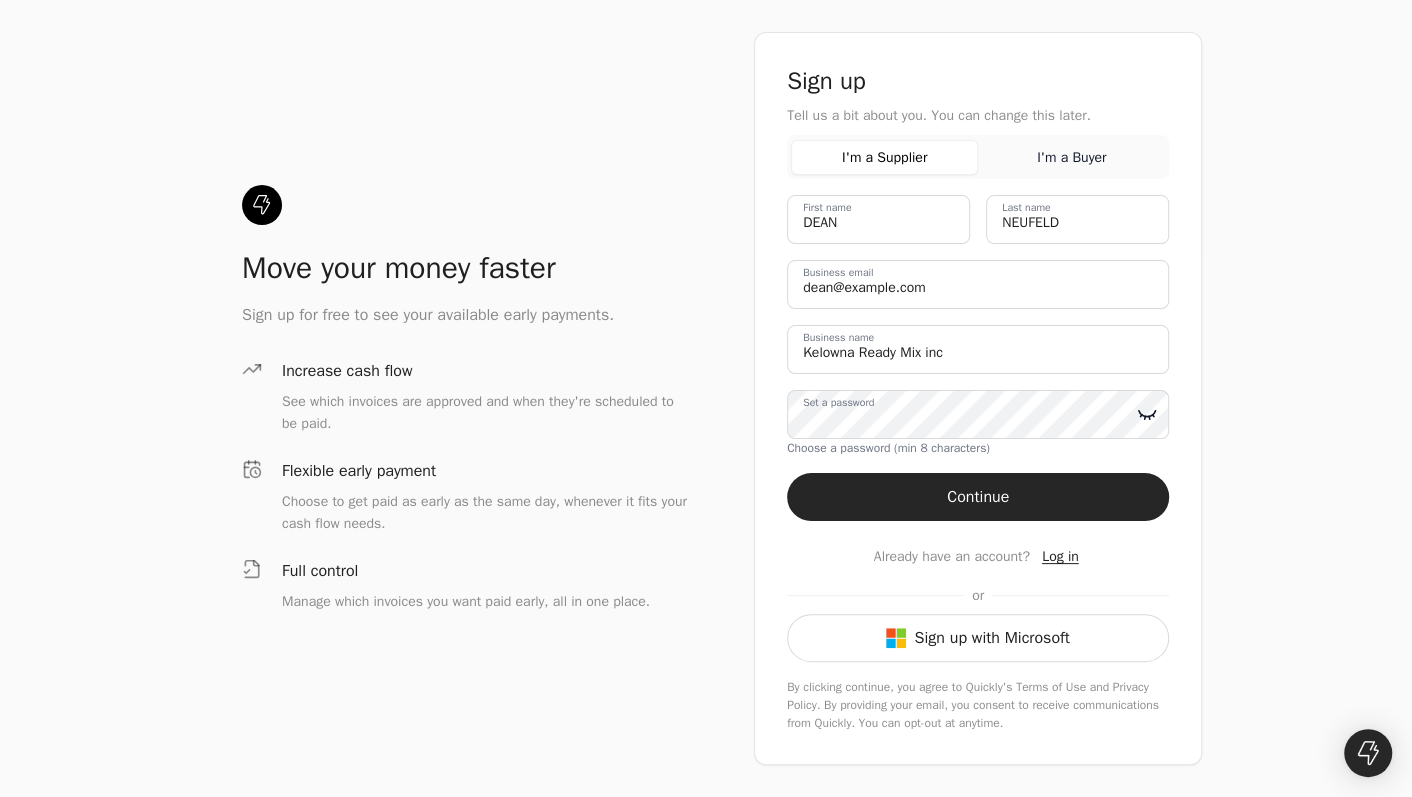click 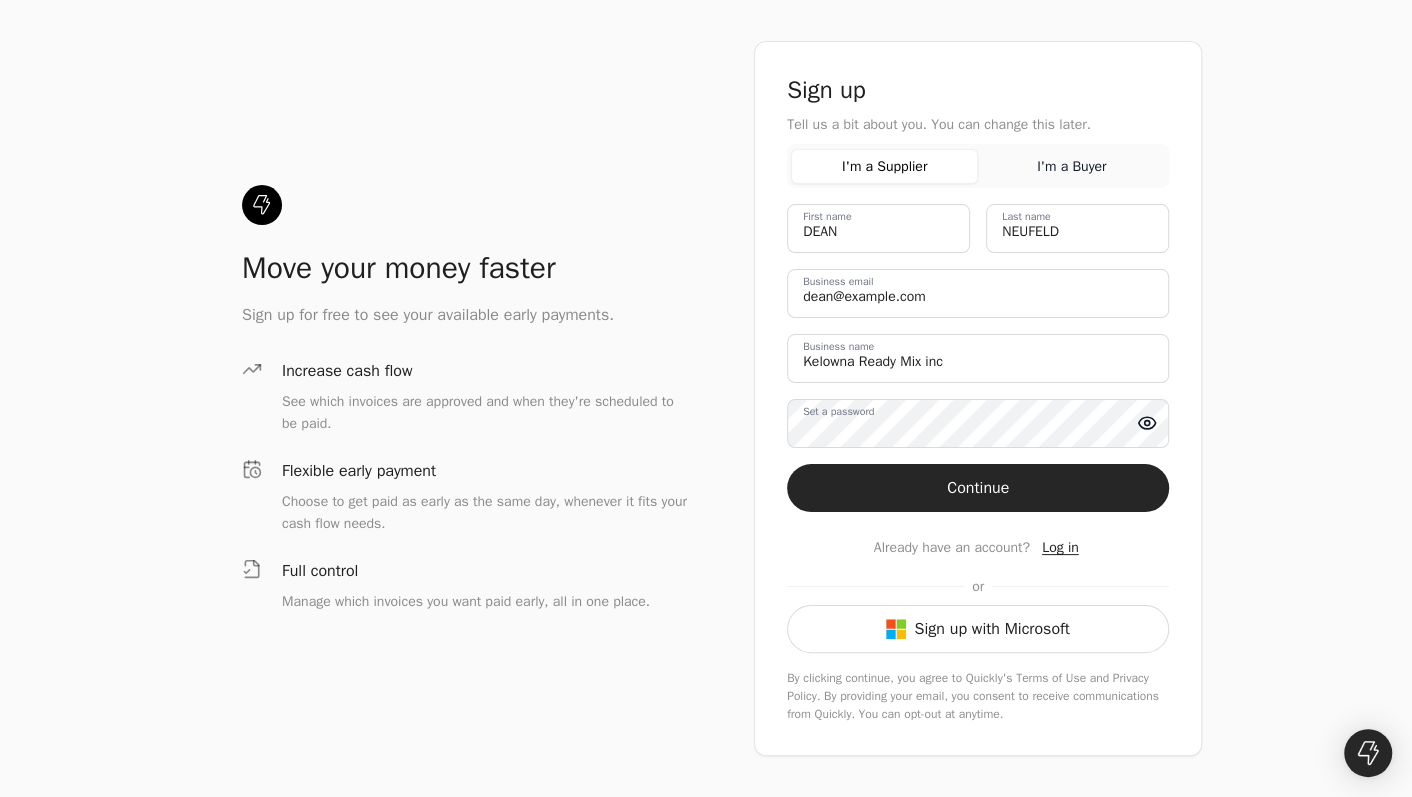 click 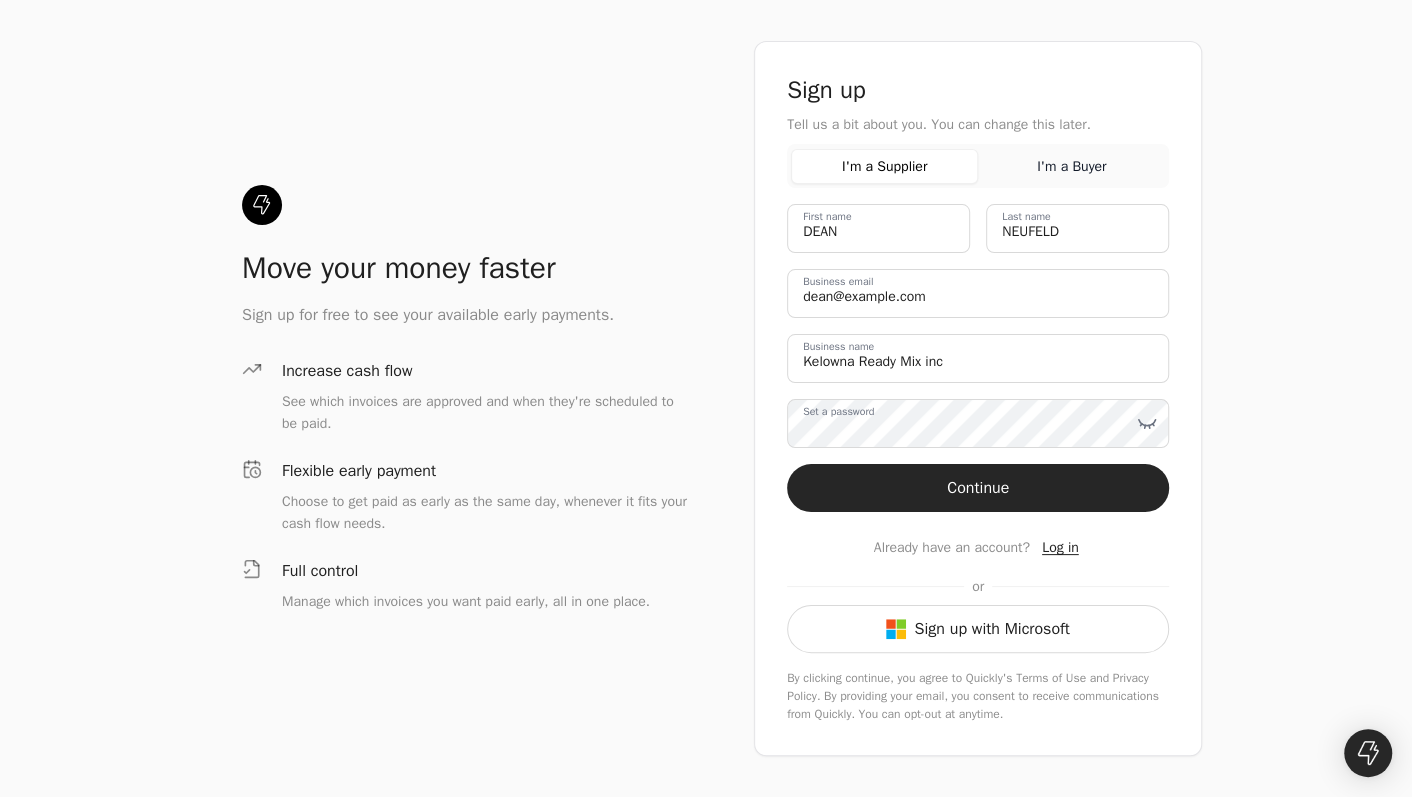 click 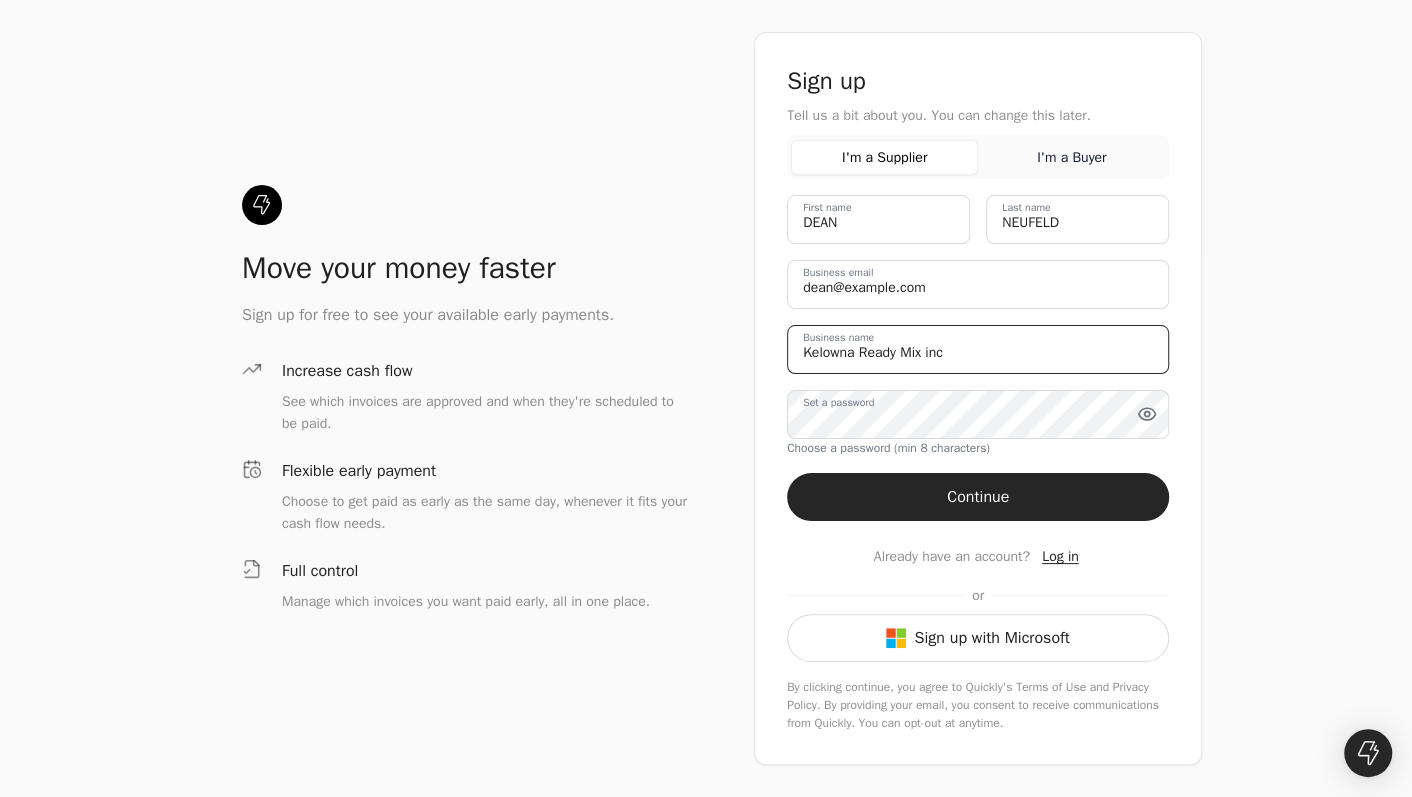 type on "[EMAIL]" 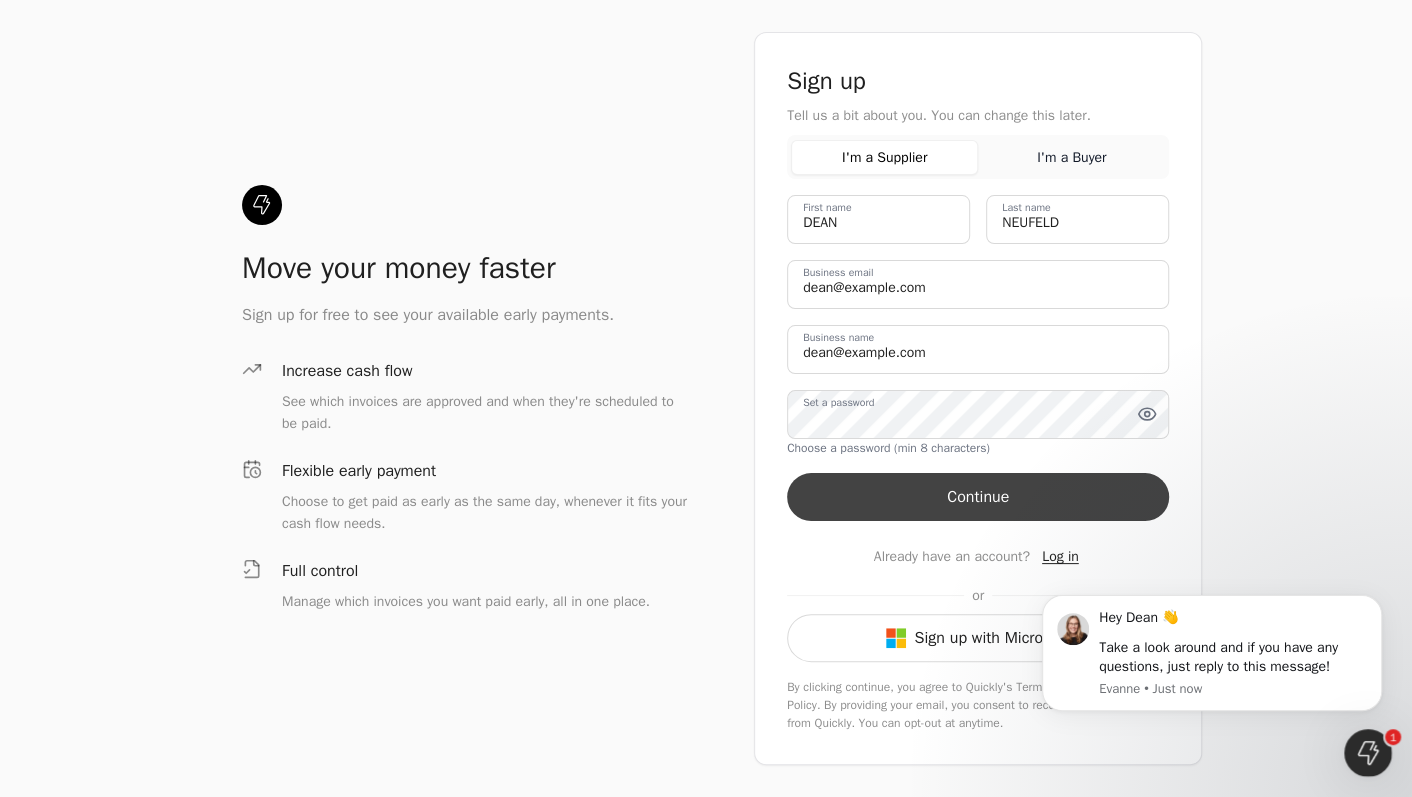 scroll, scrollTop: 0, scrollLeft: 0, axis: both 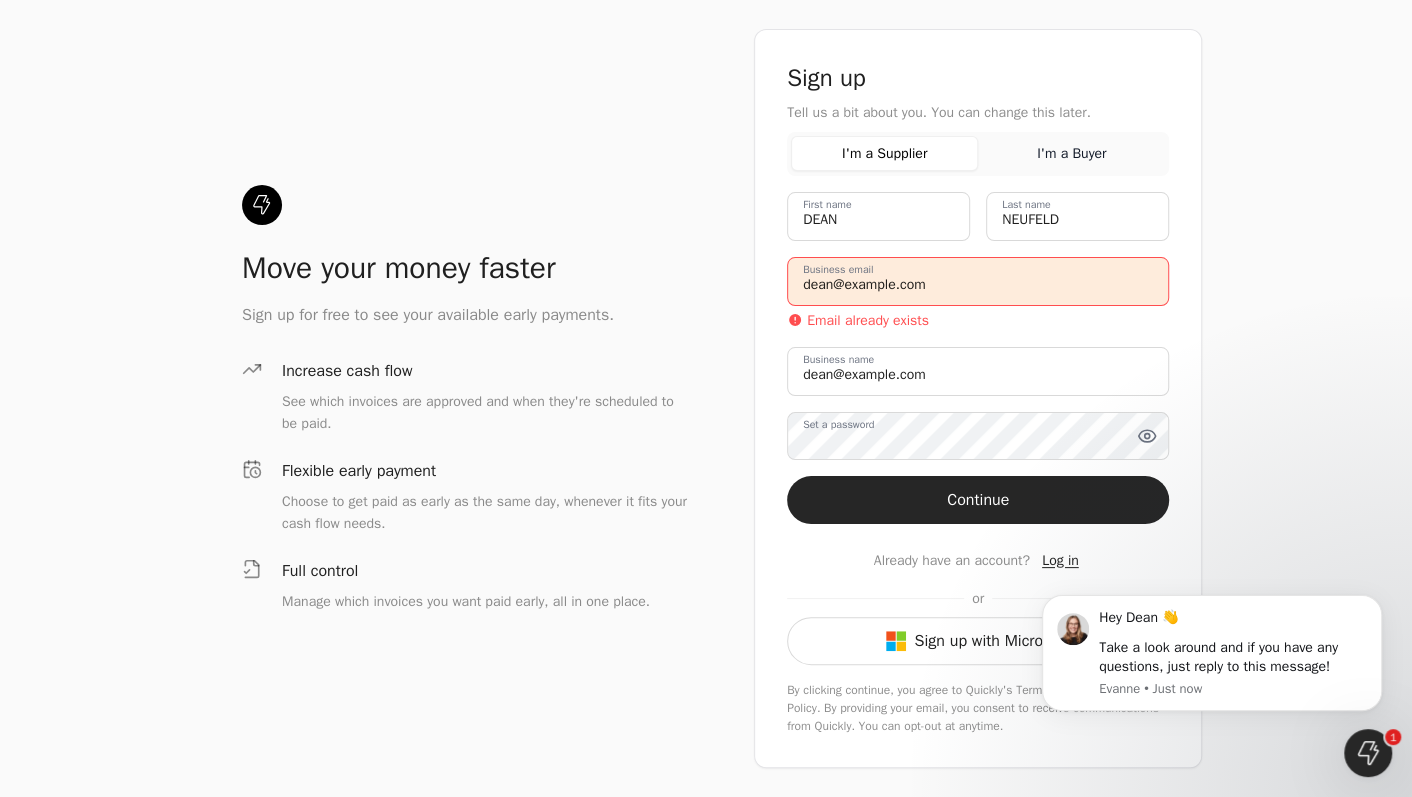 click on "Move your money faster Sign up for free to see your available early payments. Increase cash flow See which invoices are approved and when they're scheduled to be paid. Flexible early payment Choose to get paid as early as the same day, whenever it fits your cash flow needs. Full control Manage which invoices you want paid early, all in one place. Sign up Tell us a bit about you. You can change this later. I'm a Supplier I'm a Buyer DEAN First name NEUFELD Last name dean@kelownareadymix.ca Business email Email already exists dean@kelownareadymix.ca Business name This is your legal business name, it should match what appears on your official documents. It may differ from your operating name. Set a password Choose a password (min 8 characters) Continue Already have an account? Log in or Sign up with Microsoft By clicking continue, you agree to Quickly's   Terms of Use   and   Privacy Policy . By providing your email, you consent to receive communications from Quickly. You can opt-out at anytime." at bounding box center (706, 398) 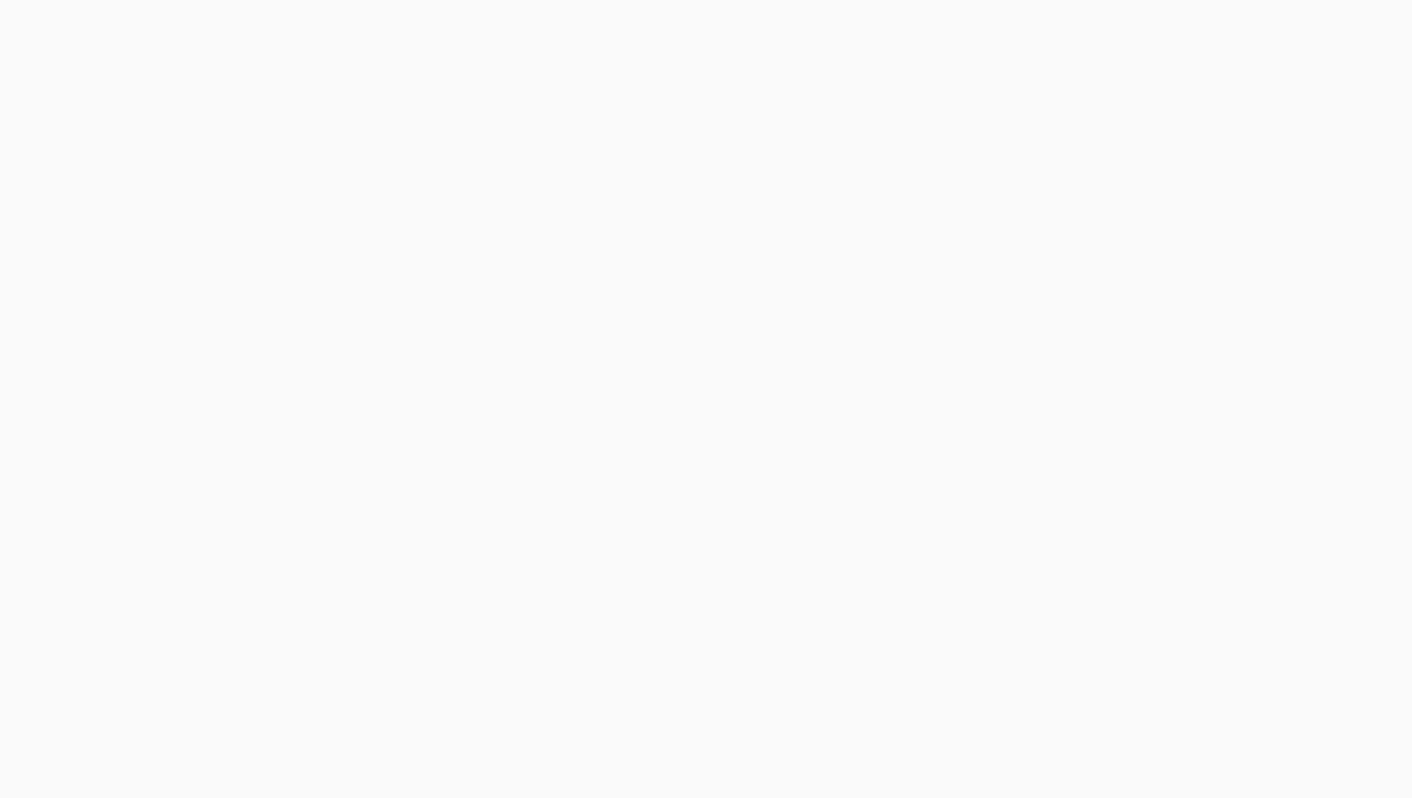 scroll, scrollTop: 0, scrollLeft: 0, axis: both 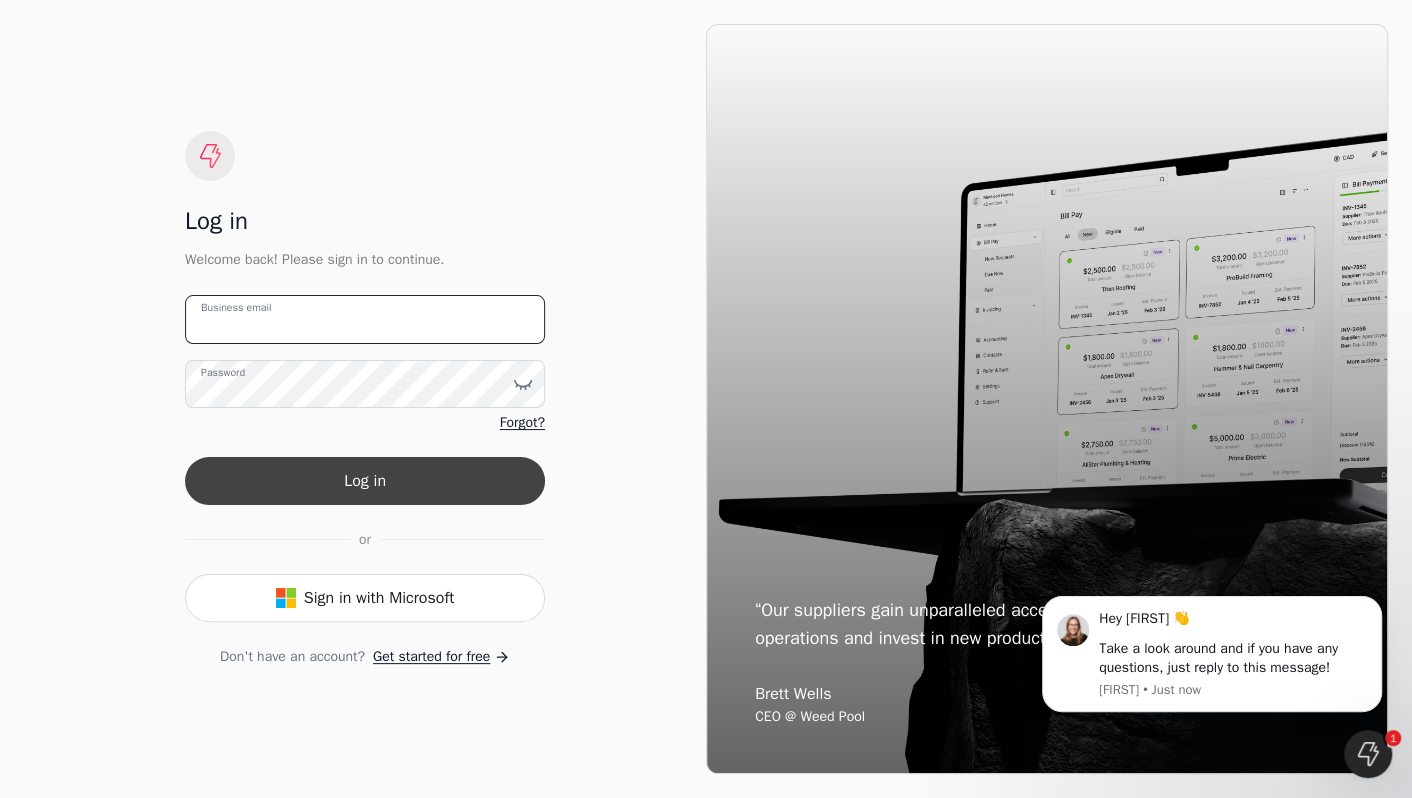type on "[EMAIL]" 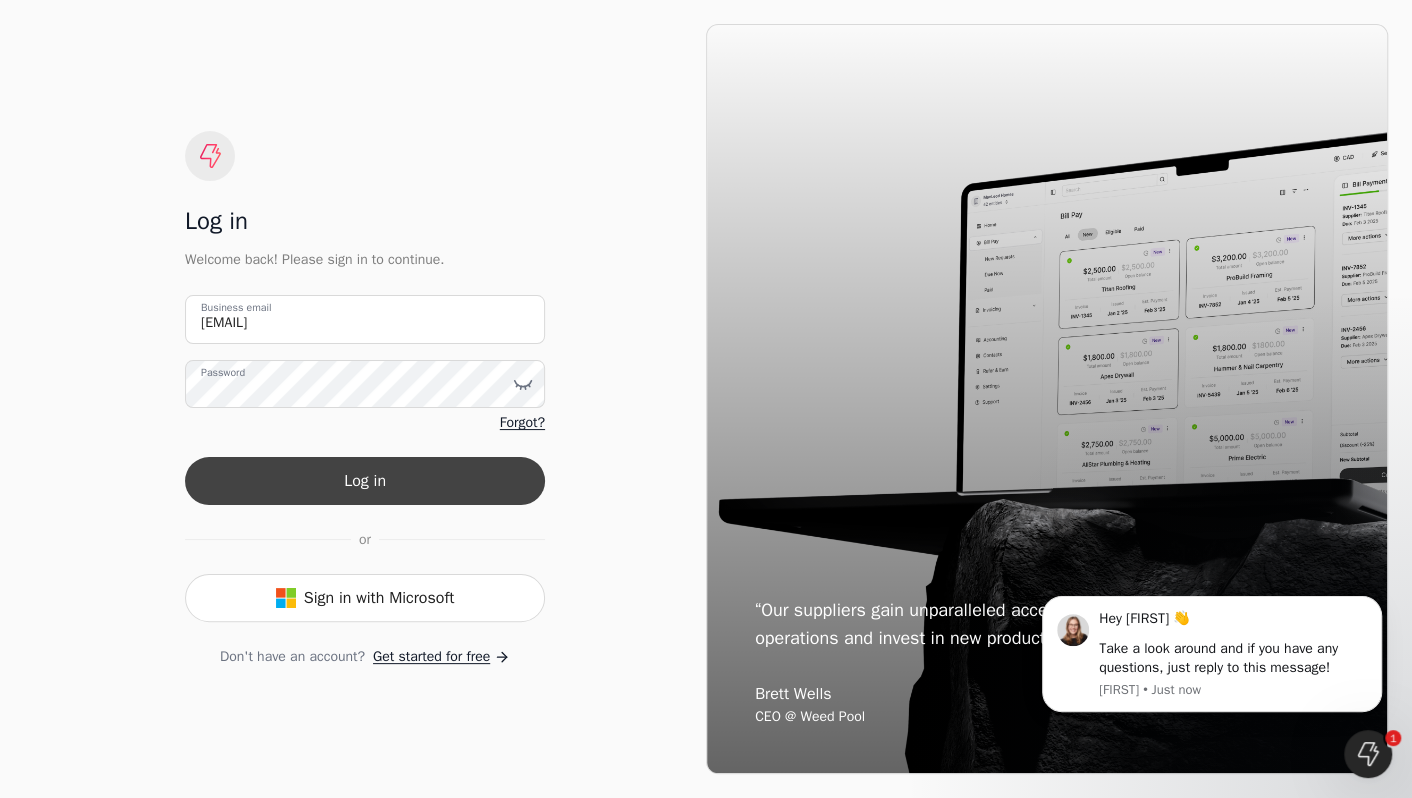 click on "Log in" at bounding box center (365, 481) 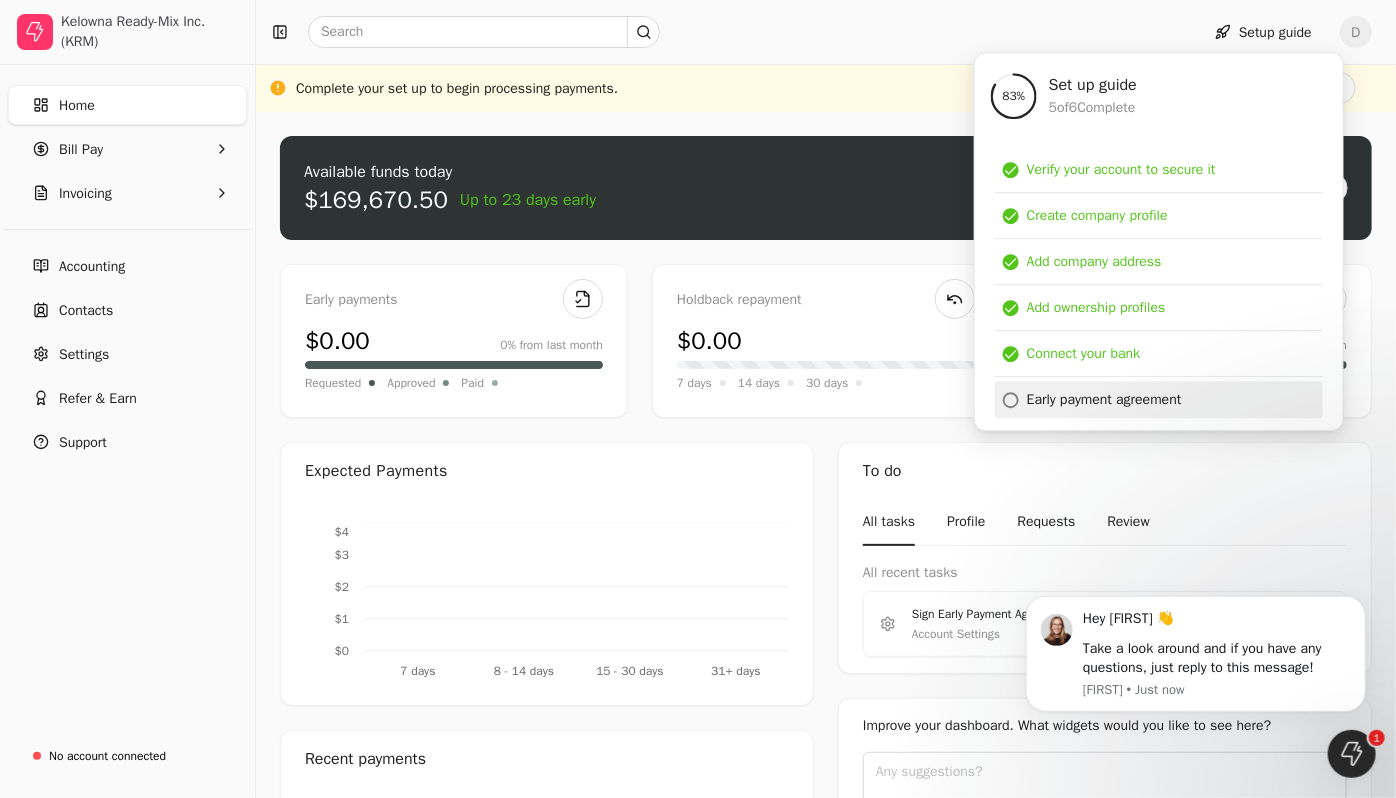 click at bounding box center (1011, 400) 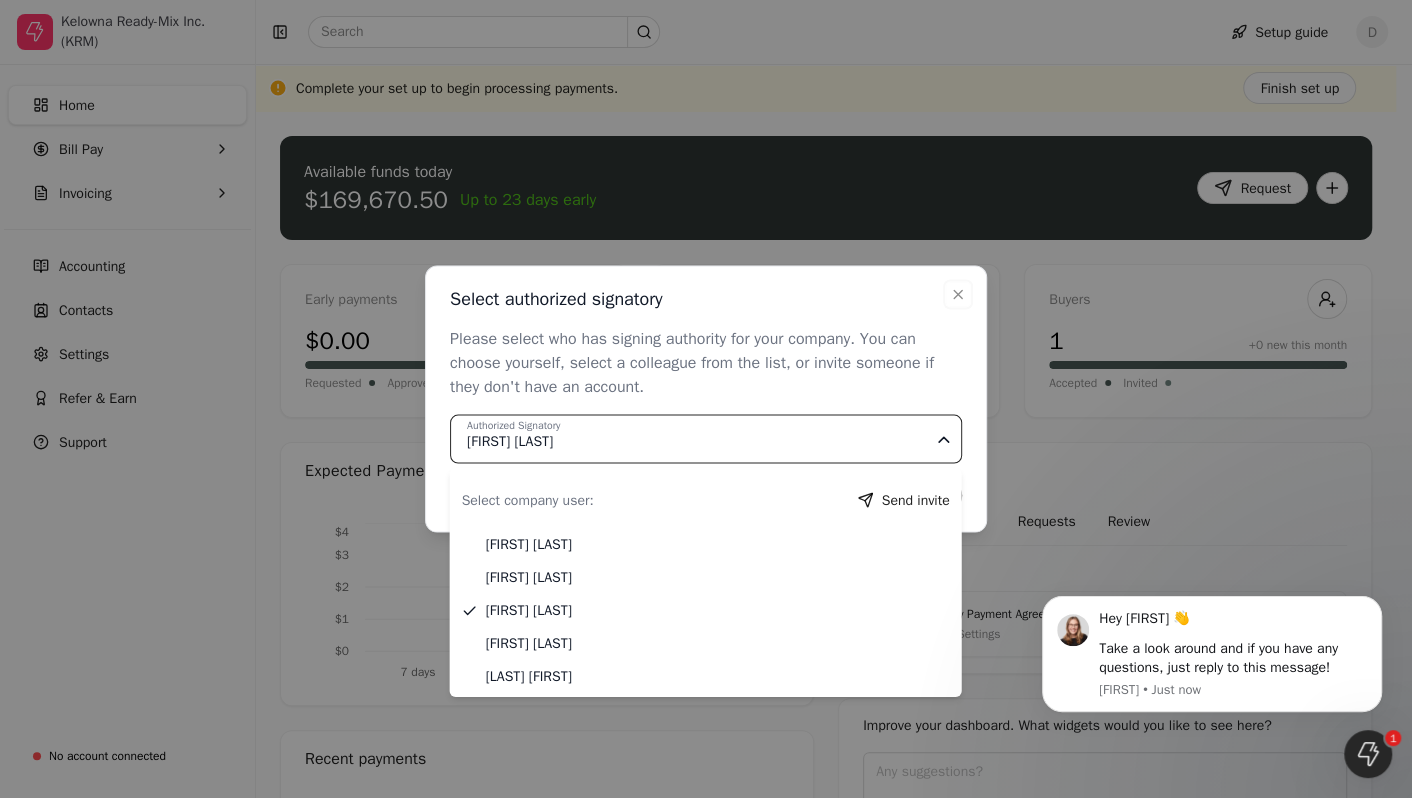 click 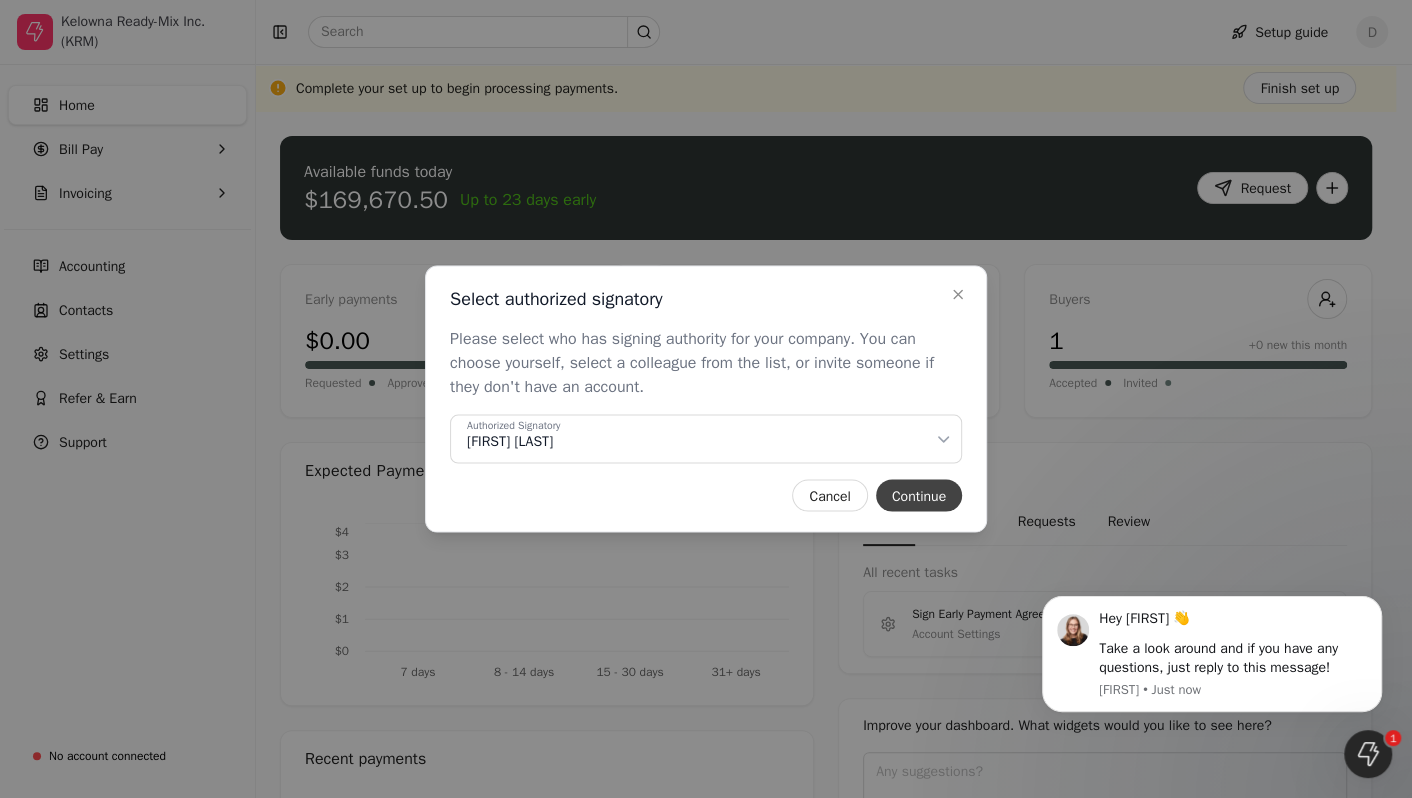 click on "Continue" at bounding box center [919, 496] 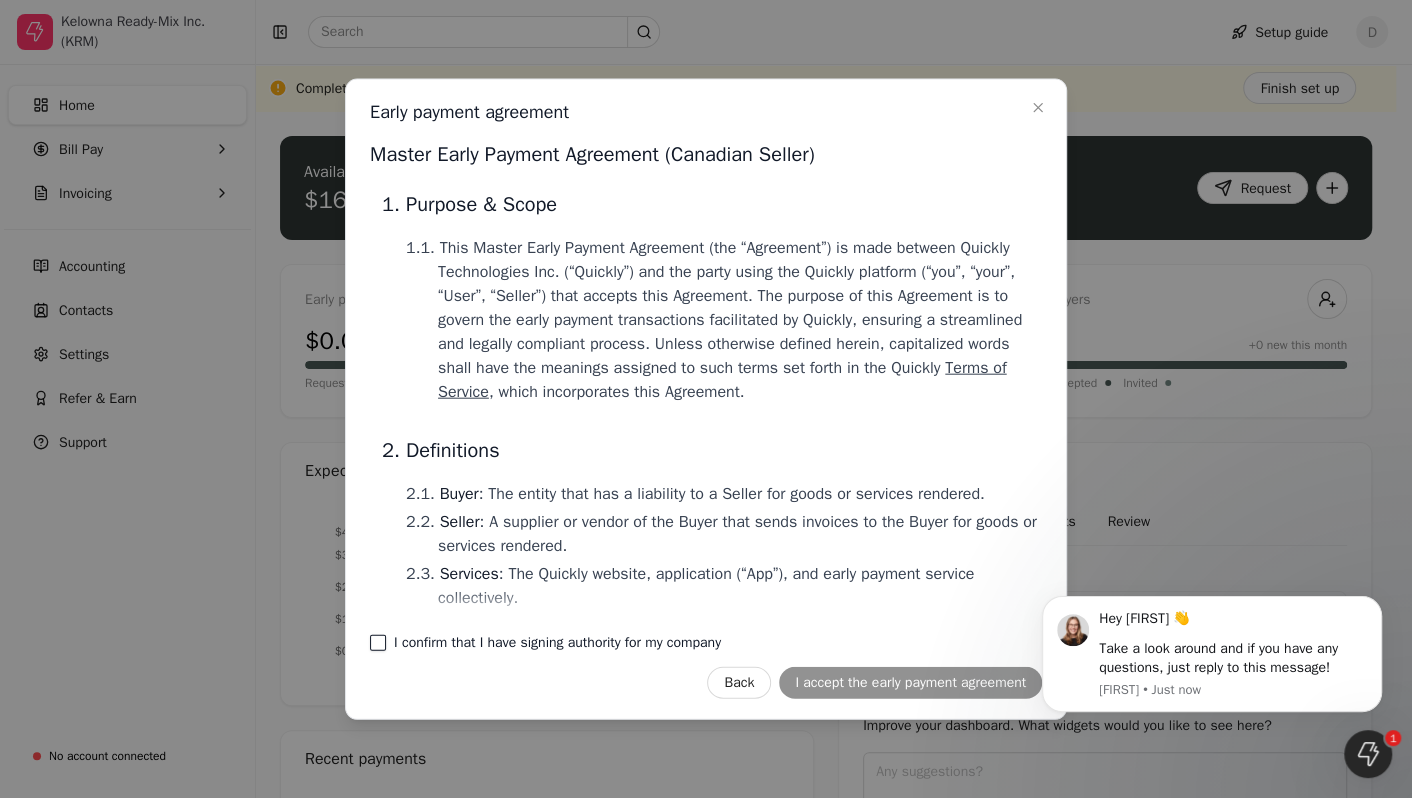 click on "I confirm that I have signing authority for my company" at bounding box center [378, 642] 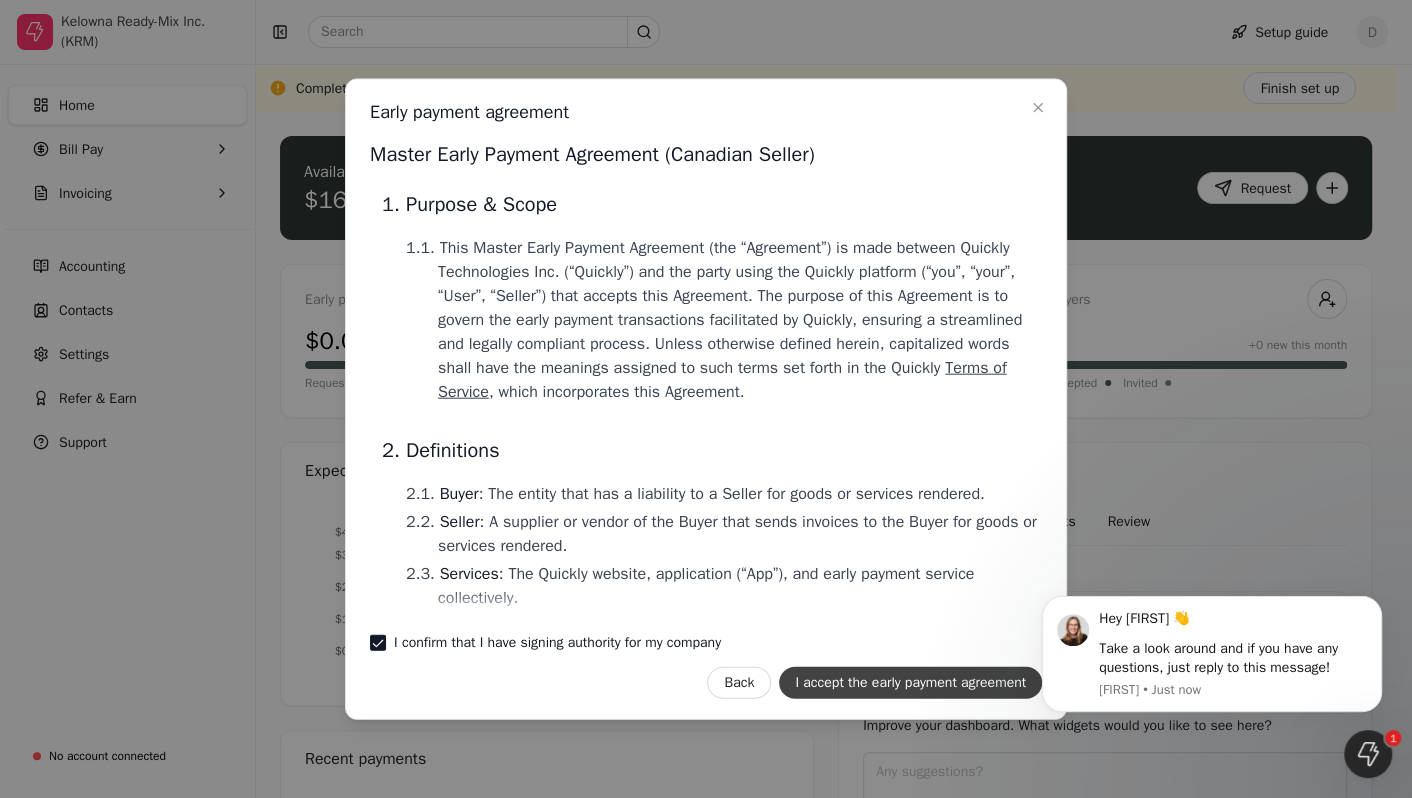 click on "I accept the early payment agreement" at bounding box center [910, 682] 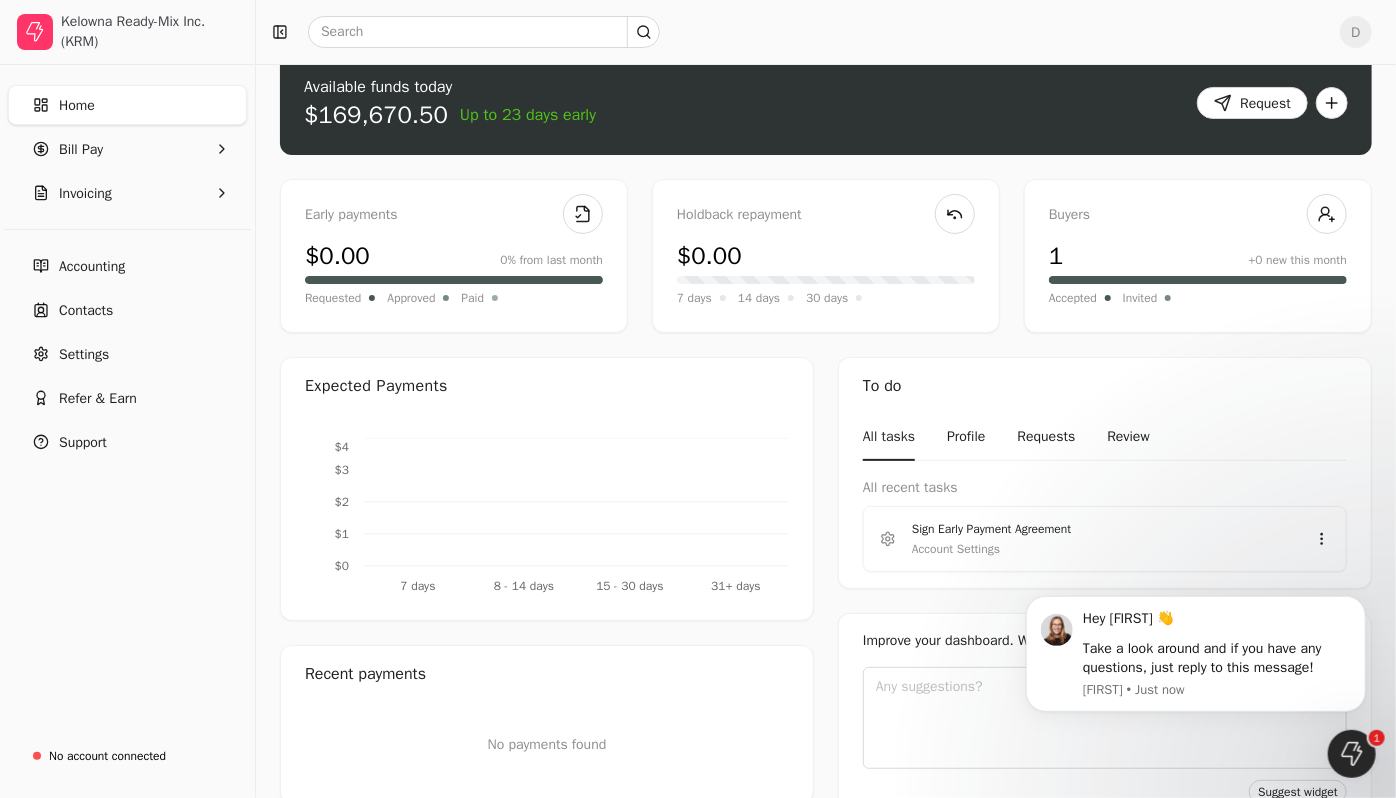 scroll, scrollTop: 0, scrollLeft: 0, axis: both 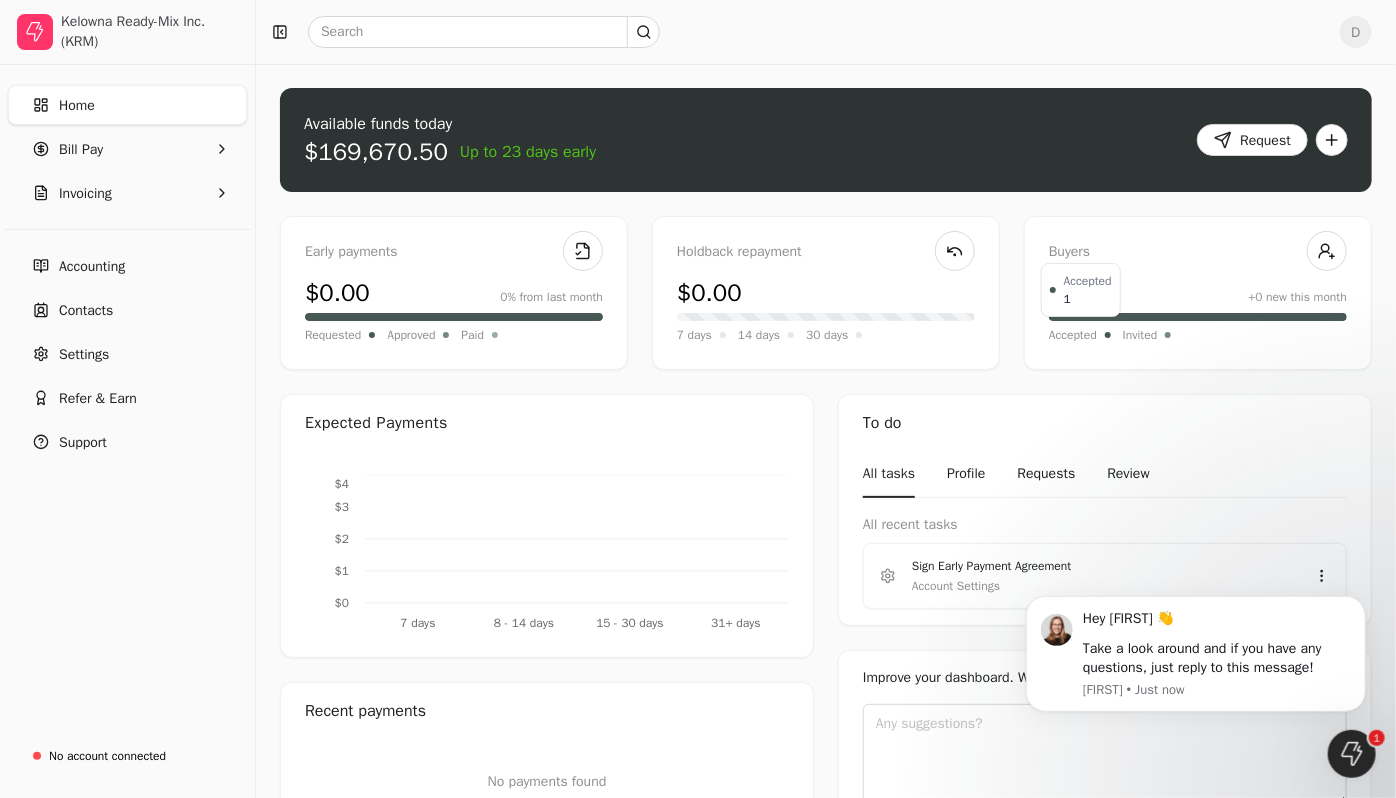 click on "Accepted" at bounding box center (1073, 335) 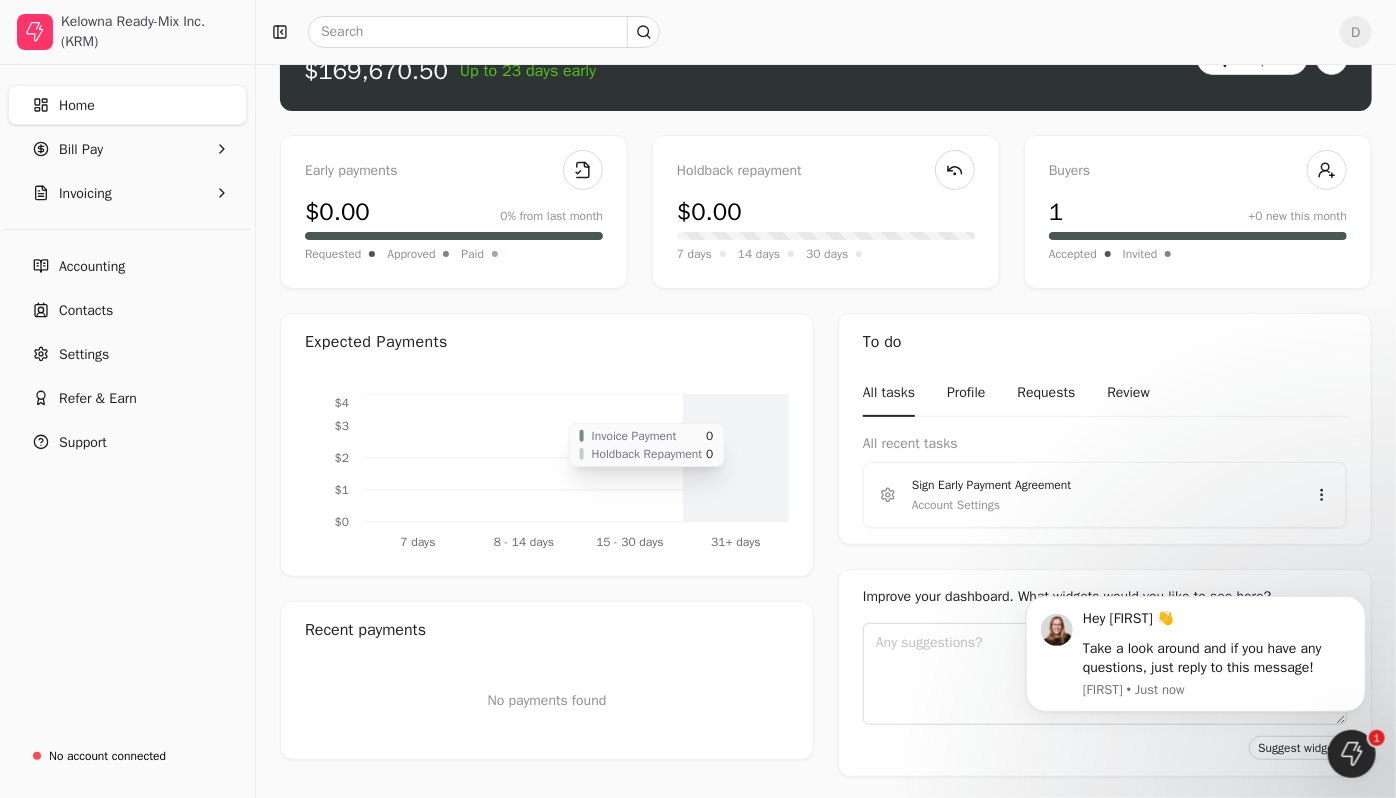 scroll, scrollTop: 0, scrollLeft: 0, axis: both 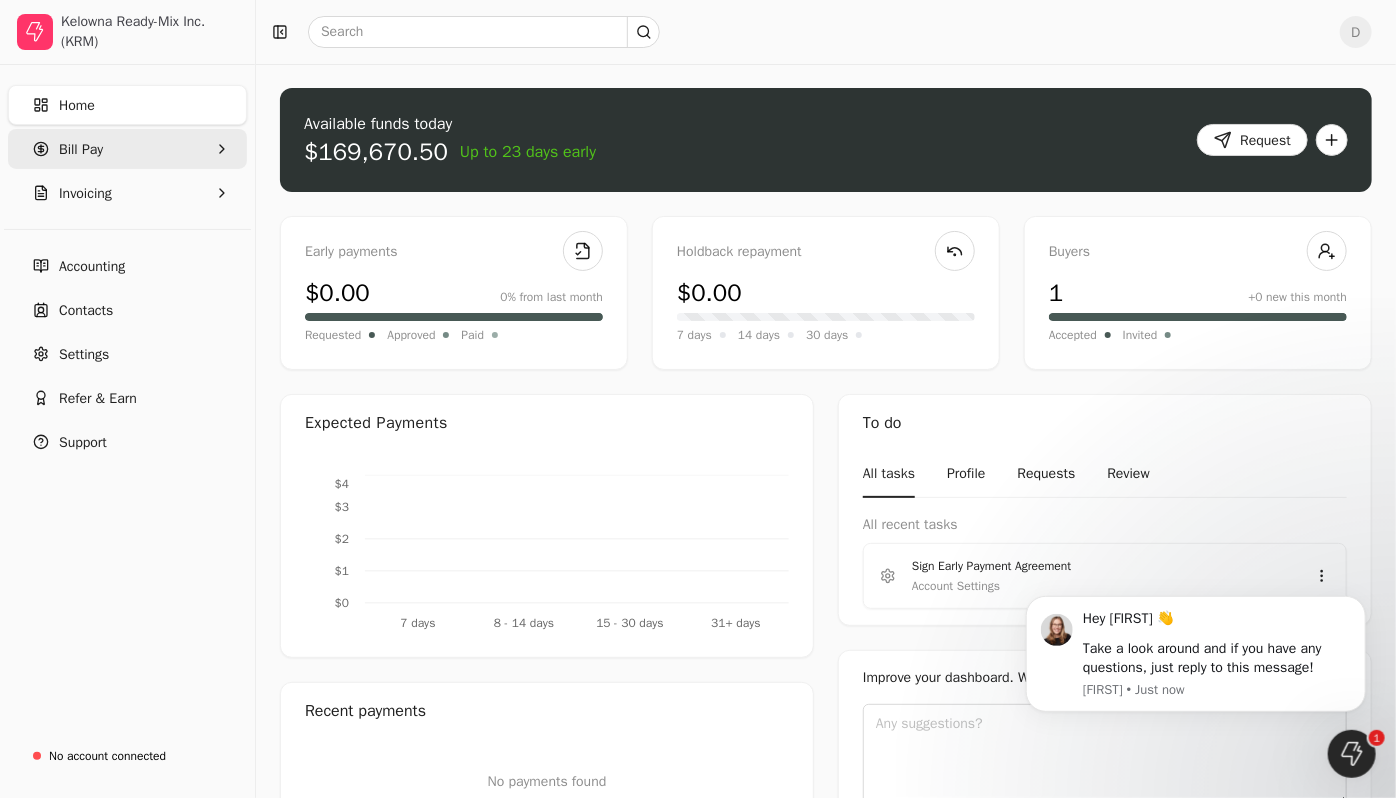 click on "Bill Pay" at bounding box center (127, 149) 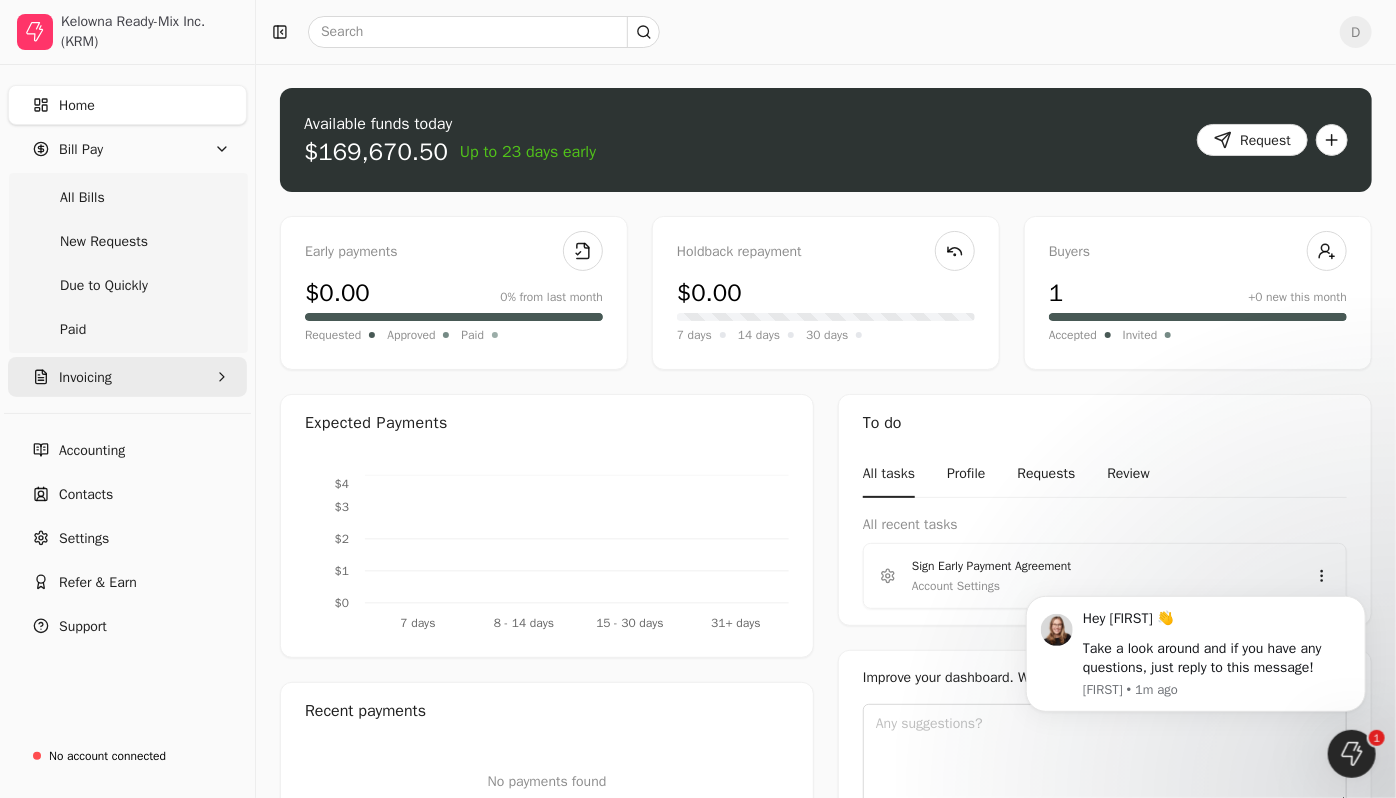 click on "Invoicing" at bounding box center (127, 377) 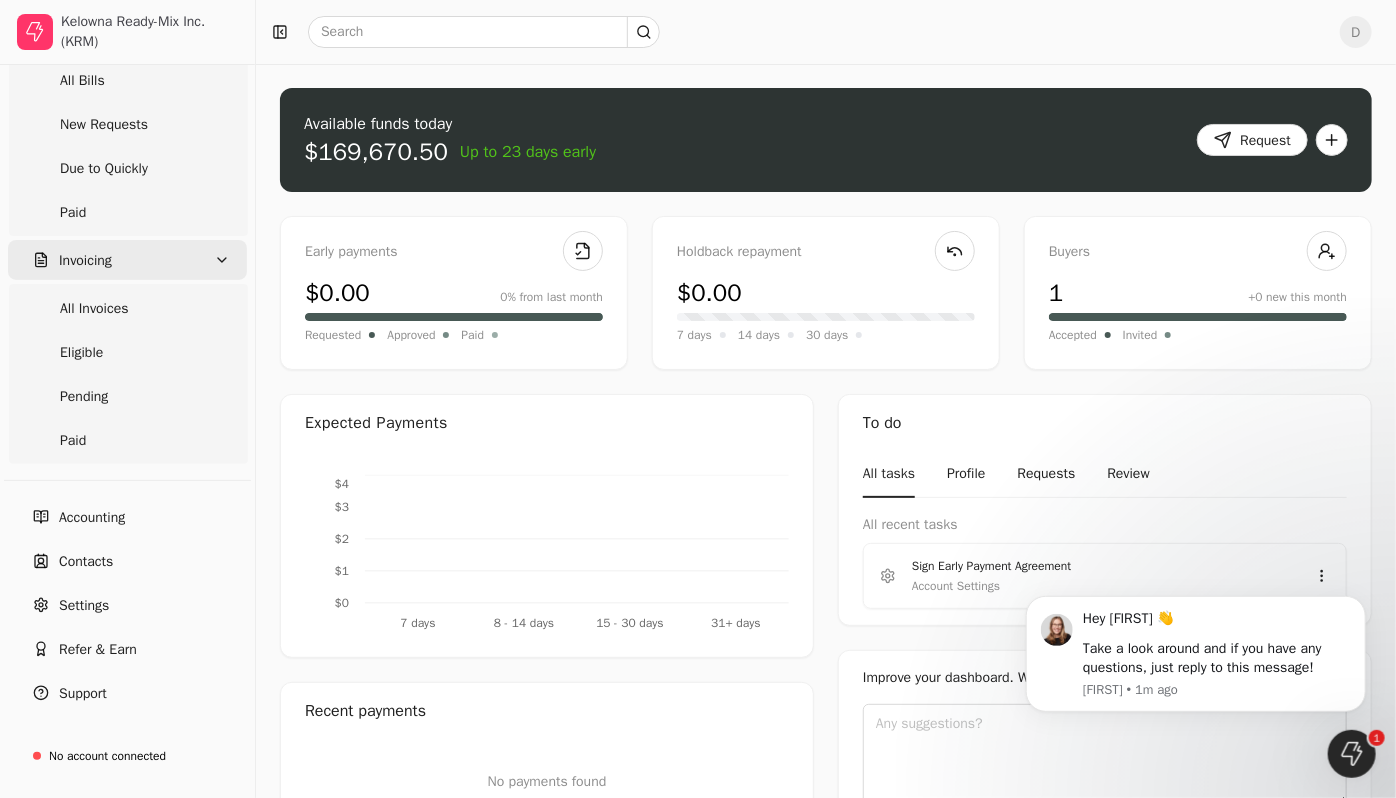 scroll, scrollTop: 118, scrollLeft: 0, axis: vertical 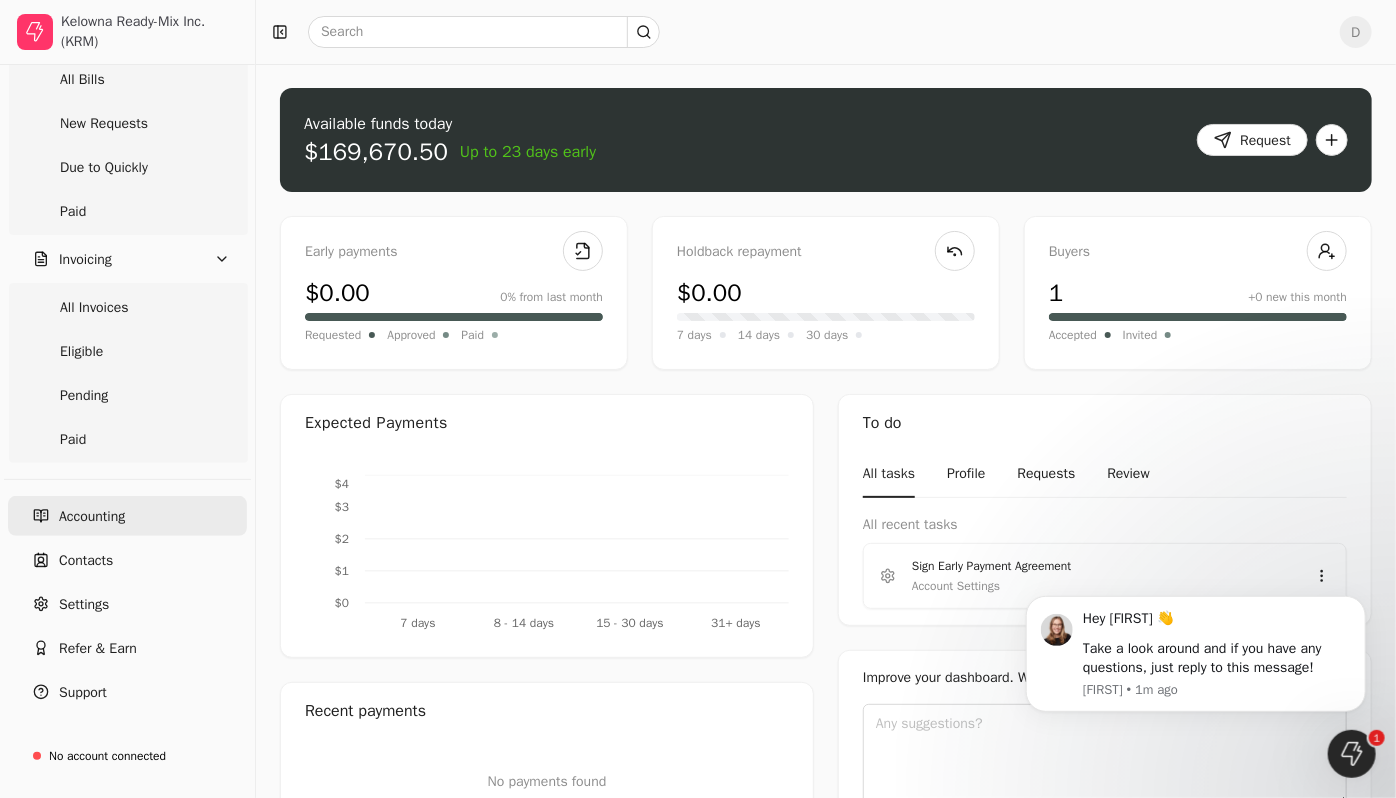 click on "Accounting" at bounding box center [127, 516] 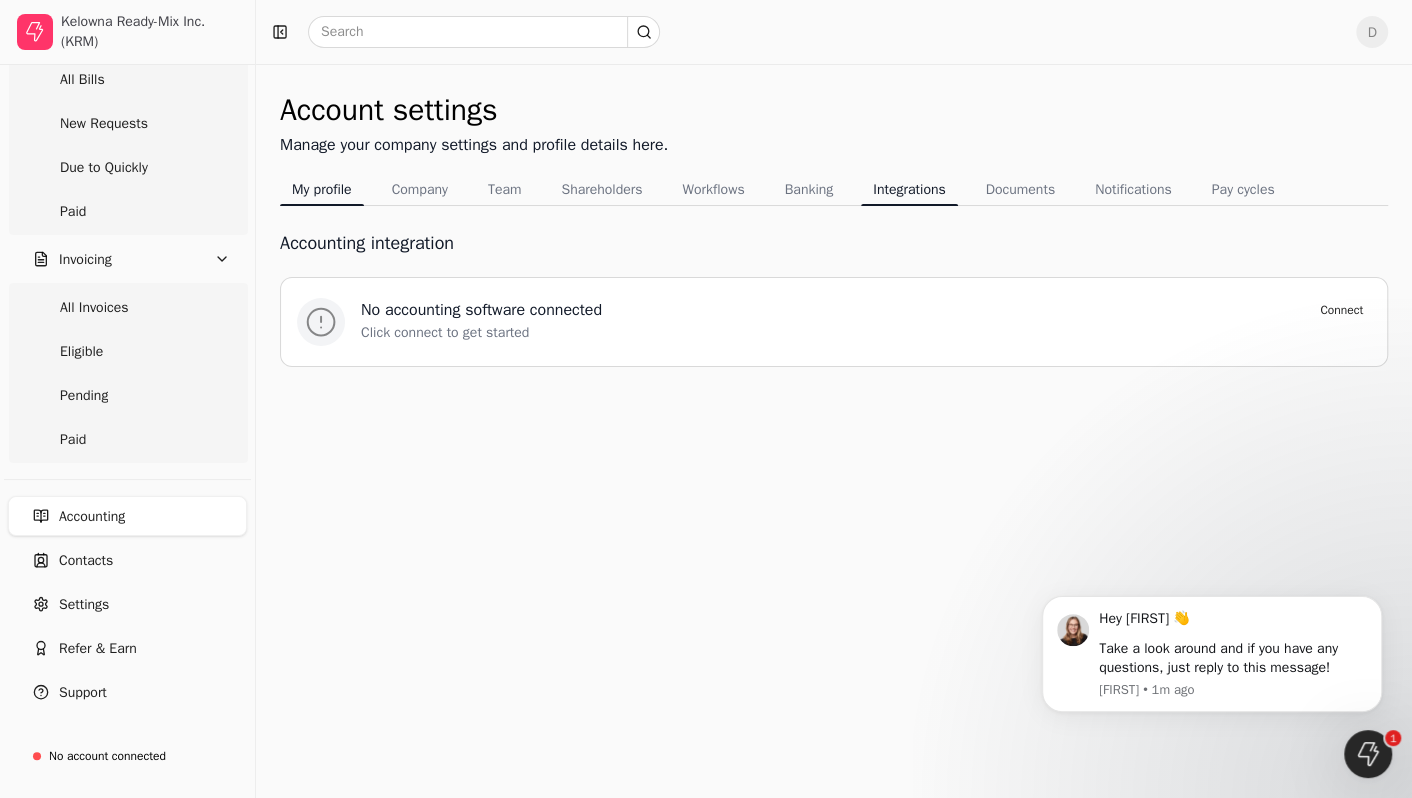 click on "My profile" at bounding box center (322, 189) 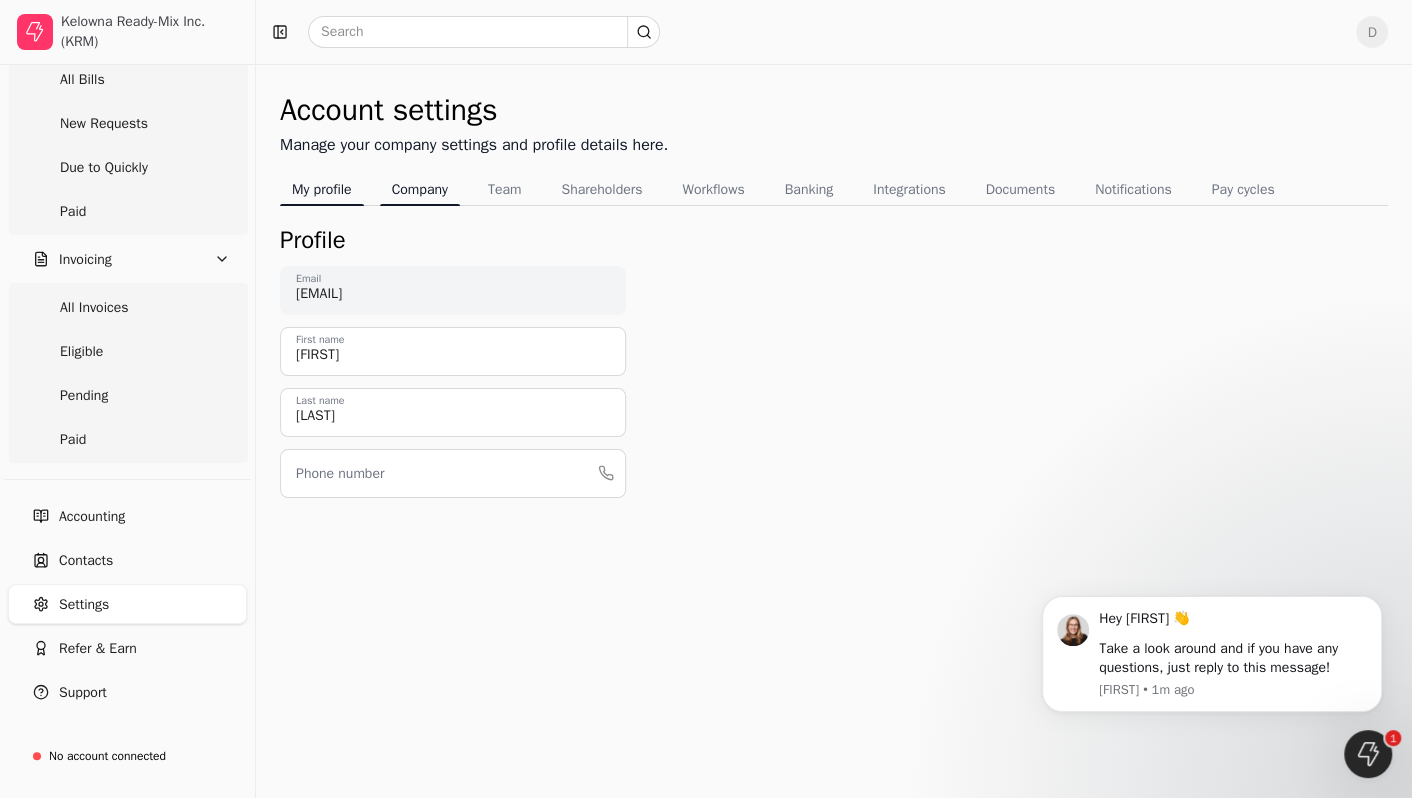 click on "Company" at bounding box center [420, 189] 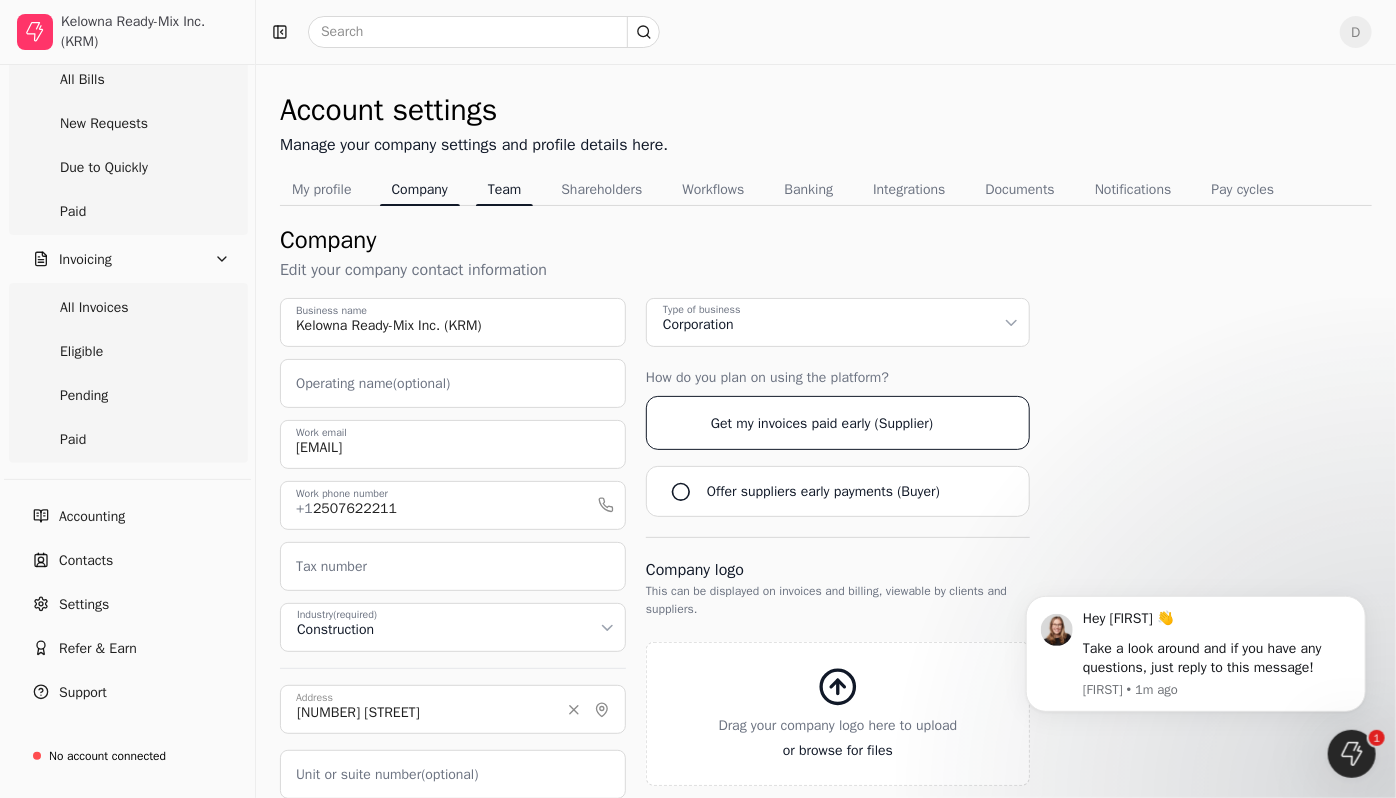 click on "Team" at bounding box center [505, 189] 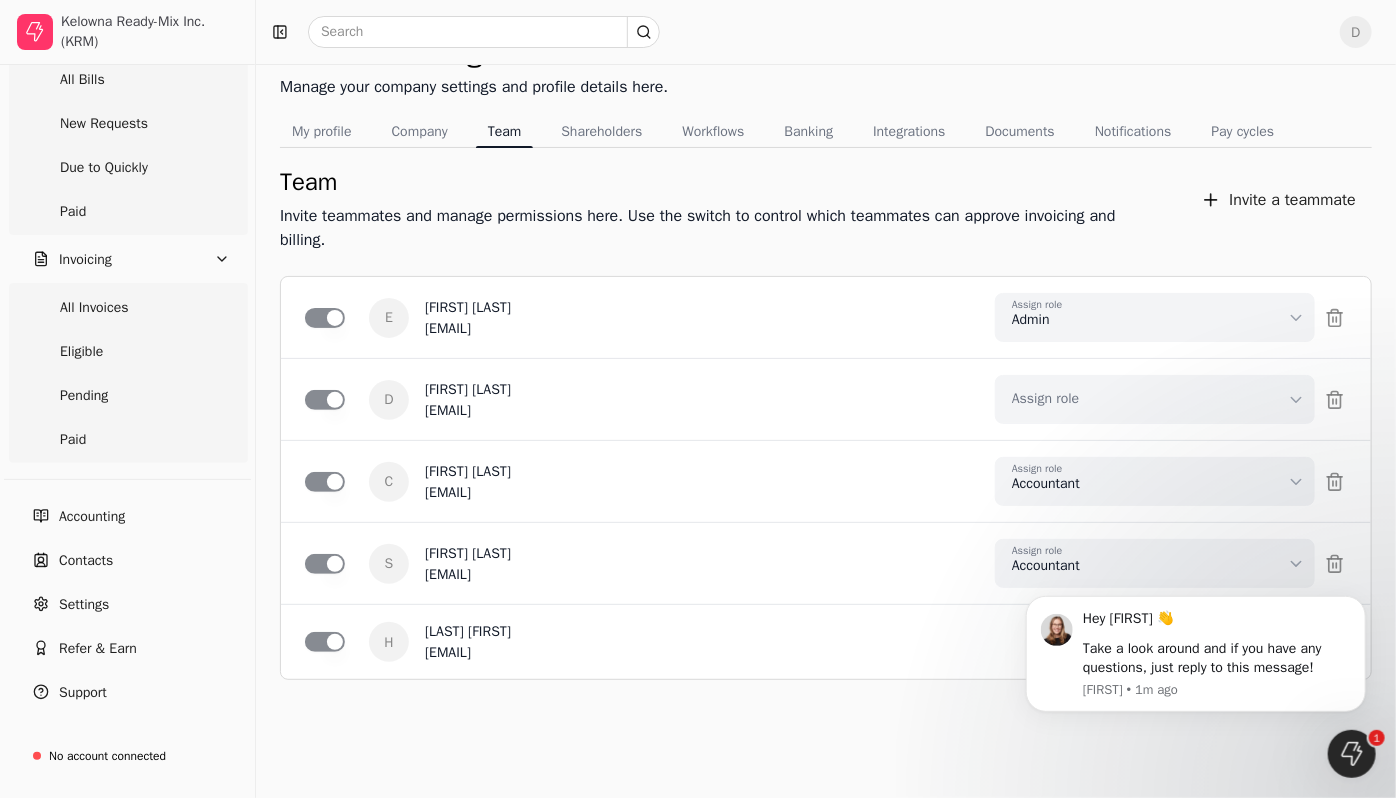scroll, scrollTop: 0, scrollLeft: 0, axis: both 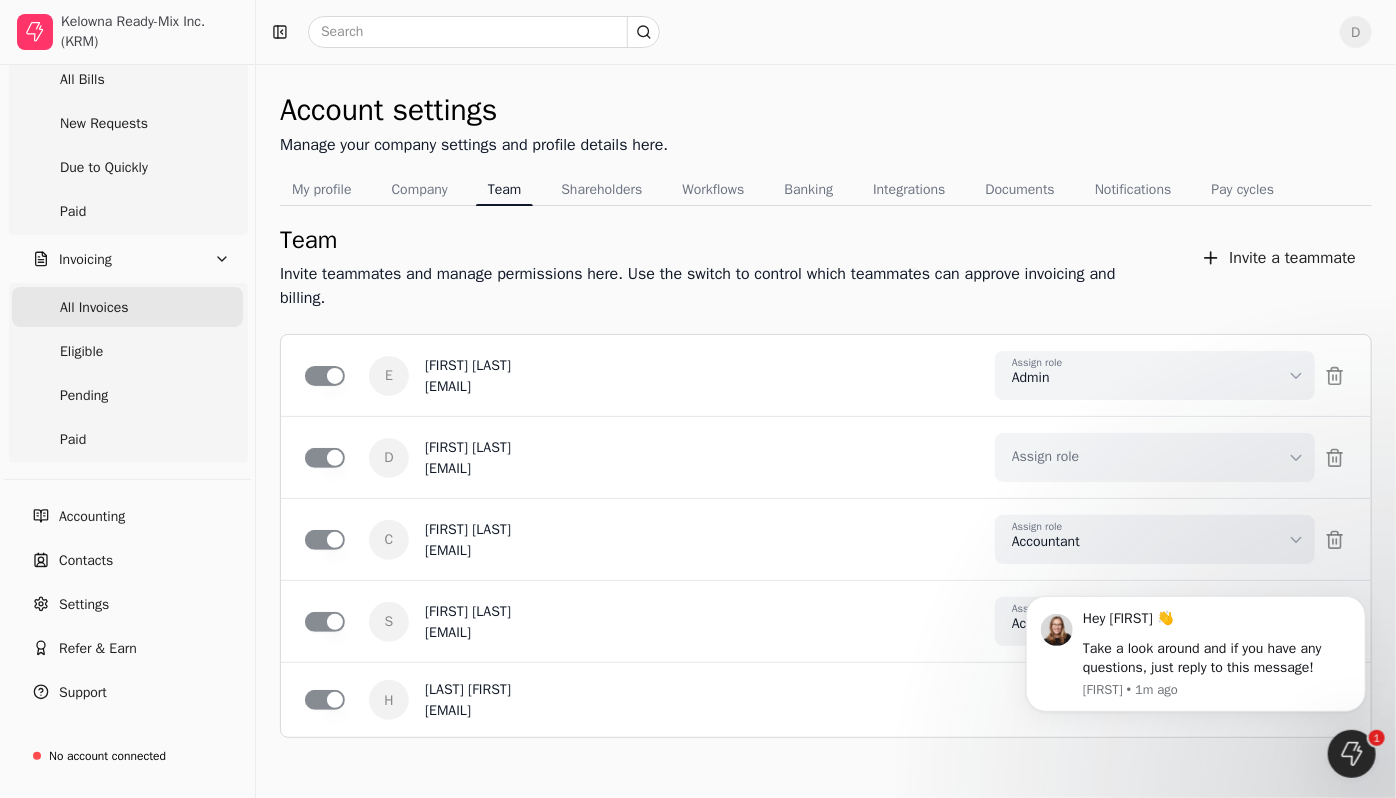 click on "All Invoices" at bounding box center [94, 307] 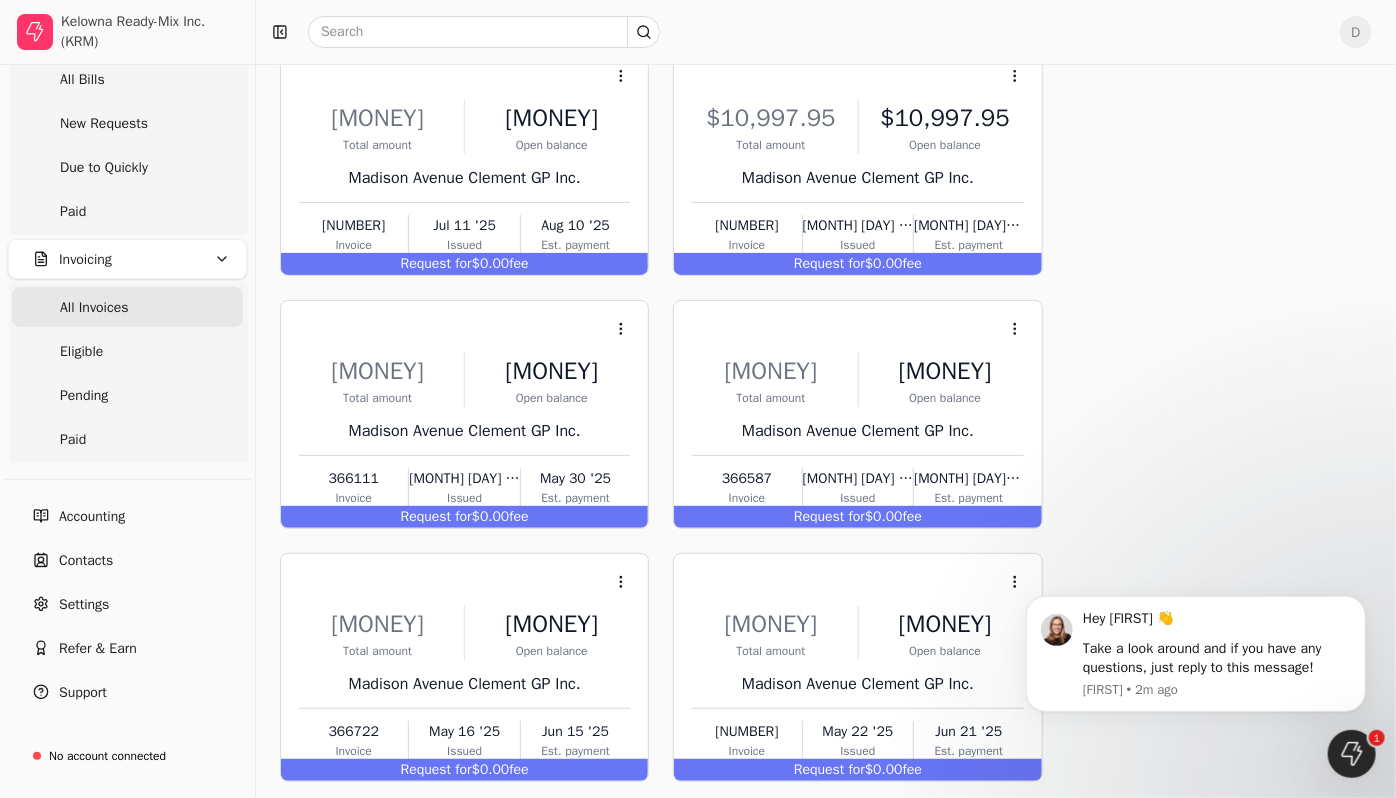 scroll, scrollTop: 0, scrollLeft: 0, axis: both 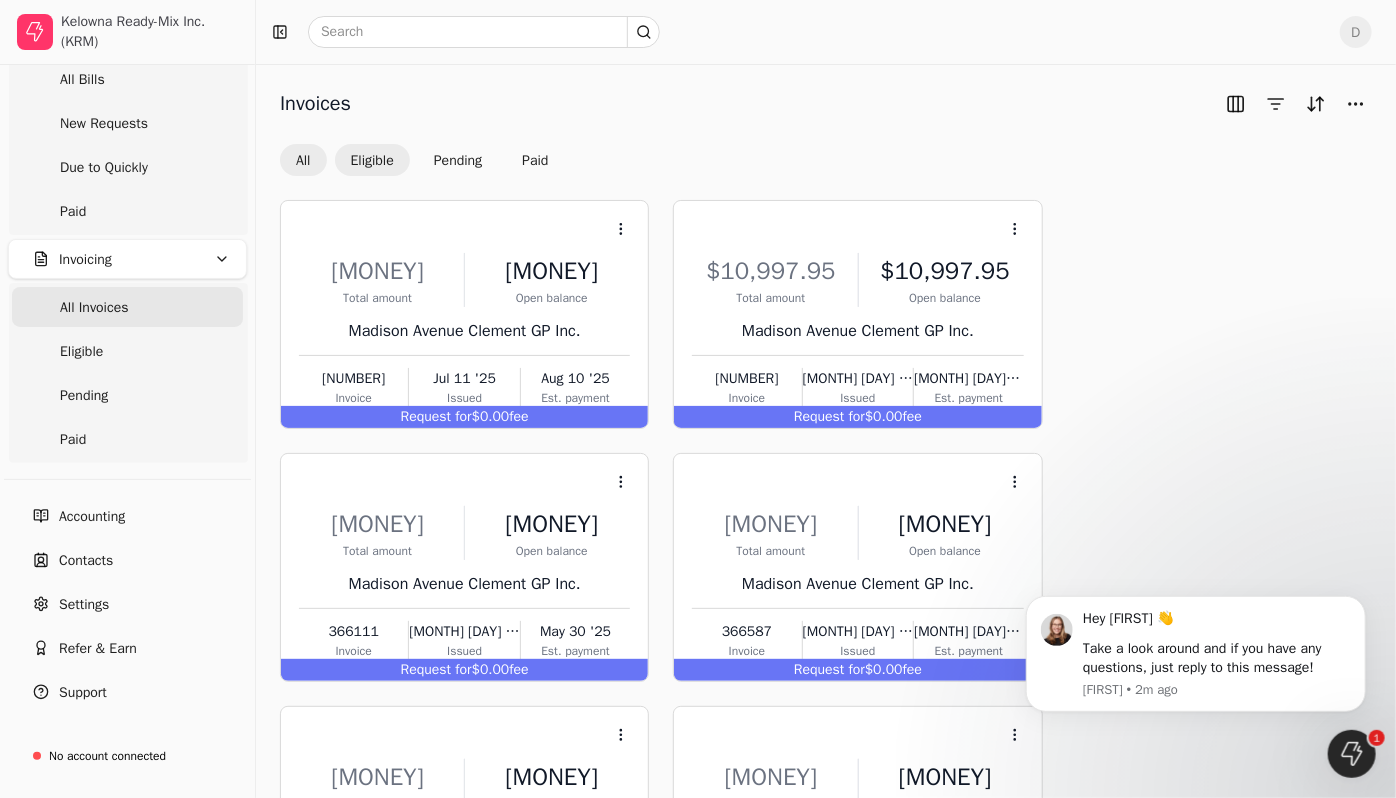 click on "Eligible" at bounding box center (372, 160) 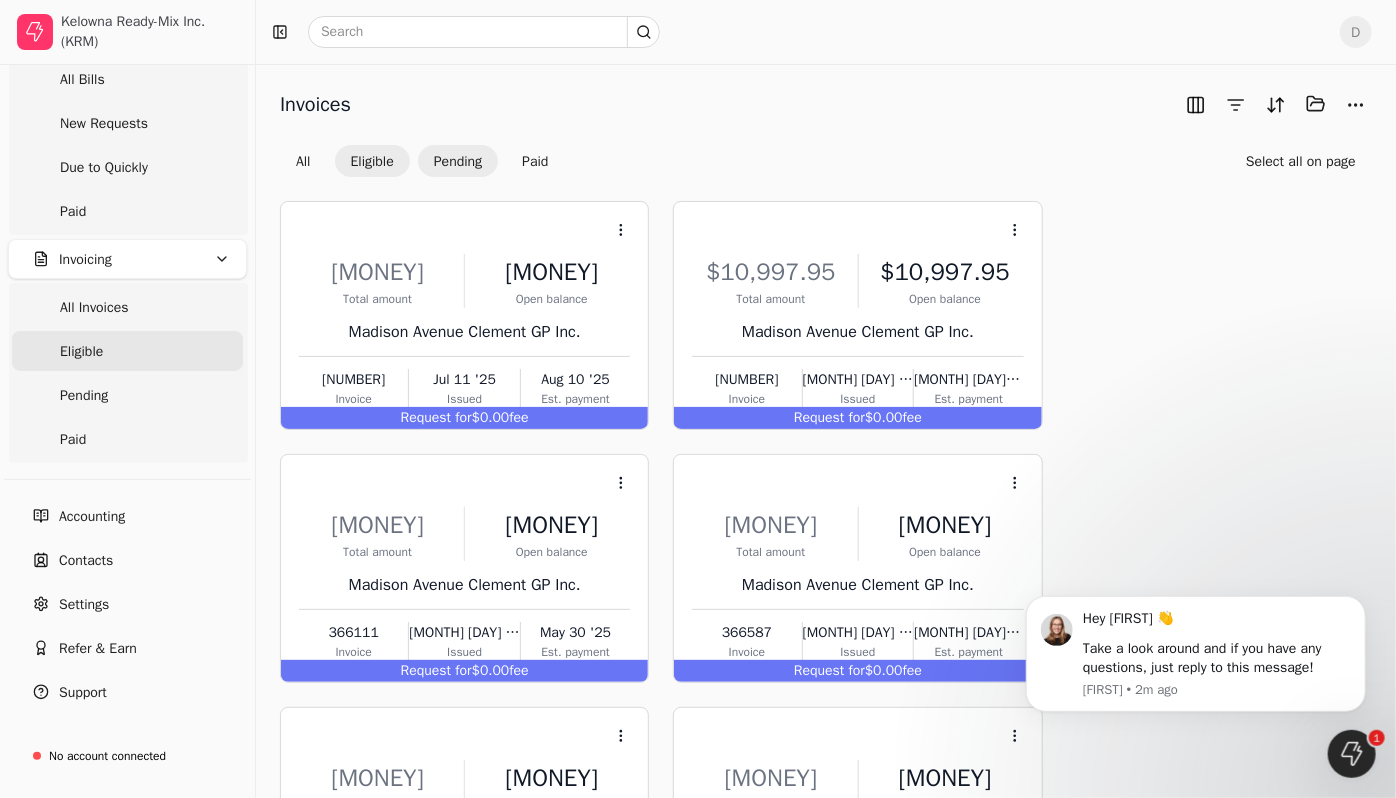 click on "Pending" at bounding box center [458, 161] 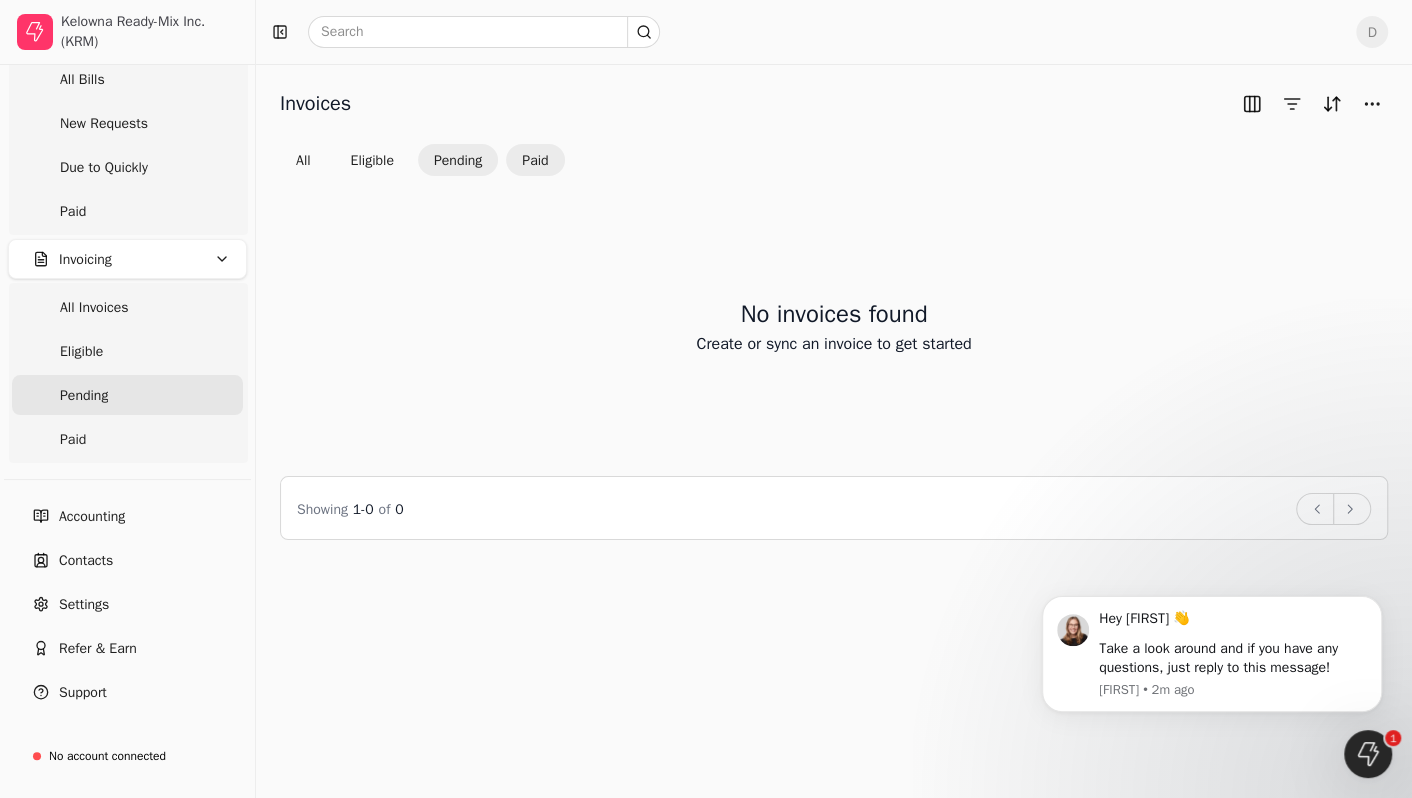 click on "Paid" at bounding box center [535, 160] 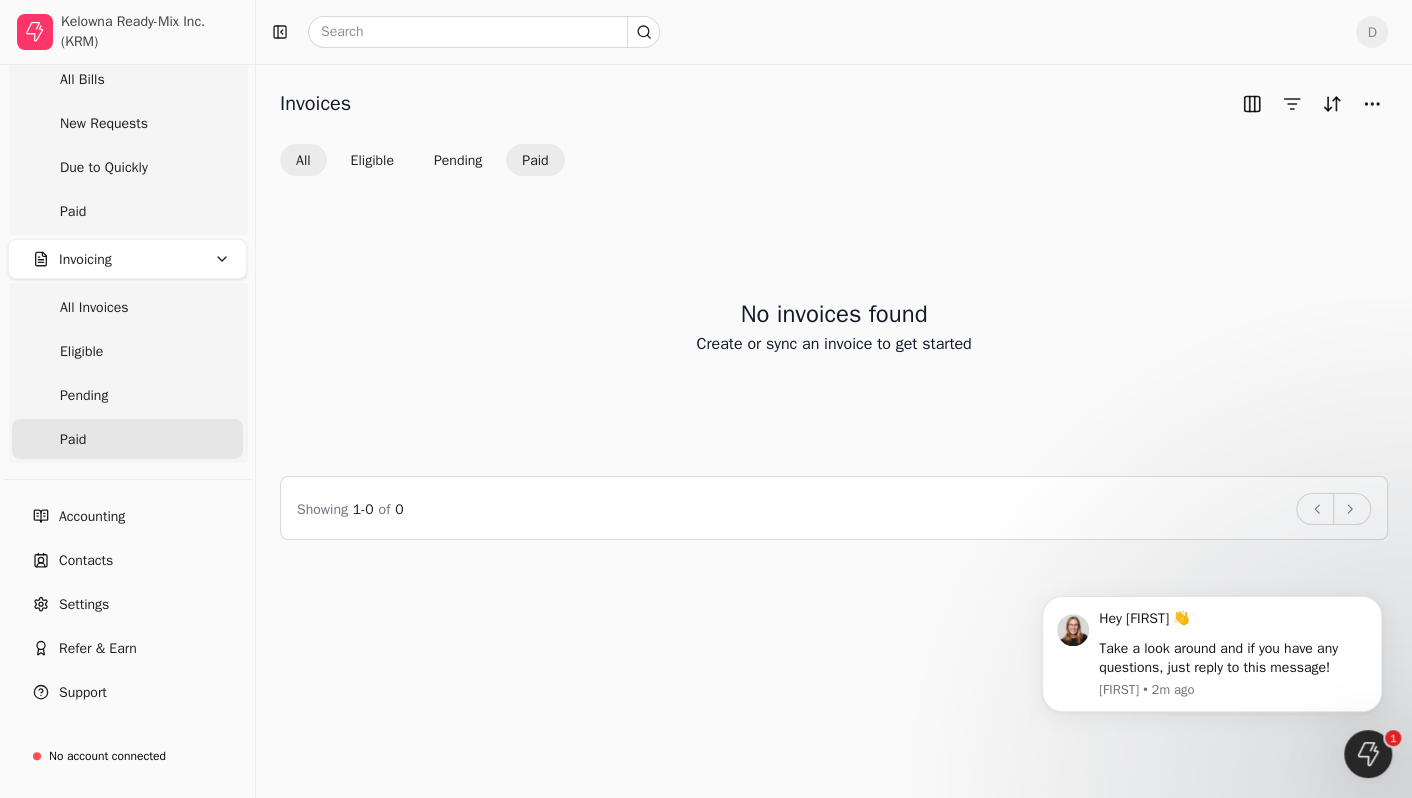 click on "All" at bounding box center [303, 160] 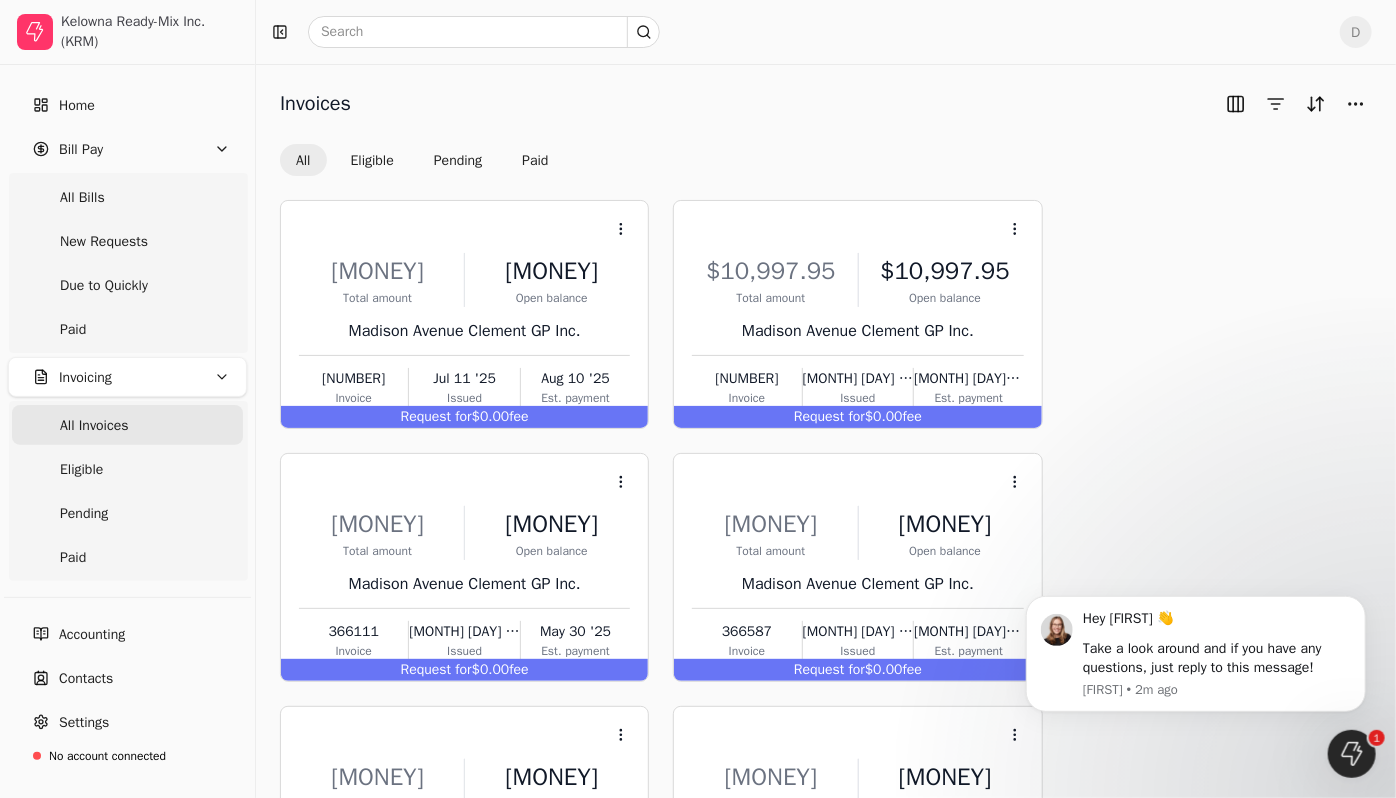 scroll, scrollTop: 0, scrollLeft: 0, axis: both 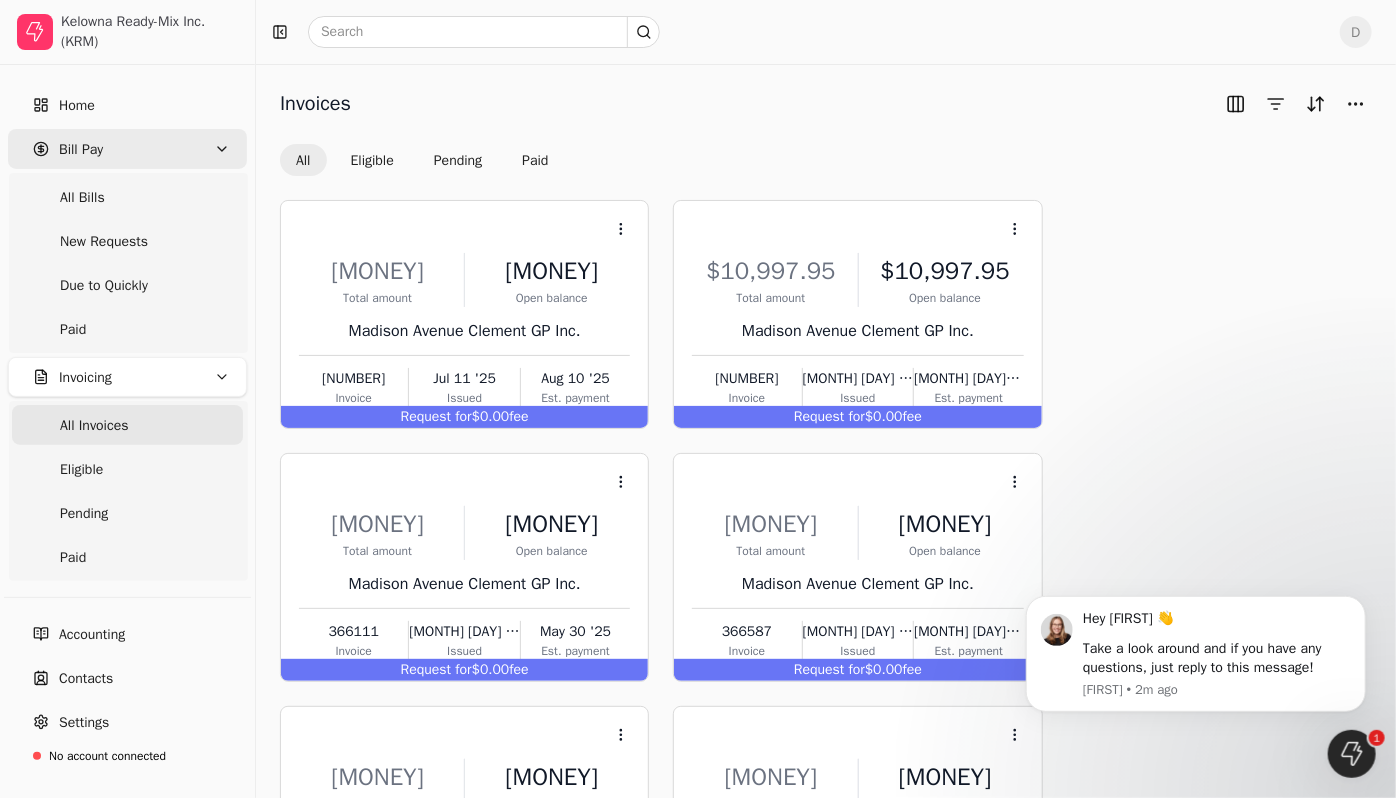 click 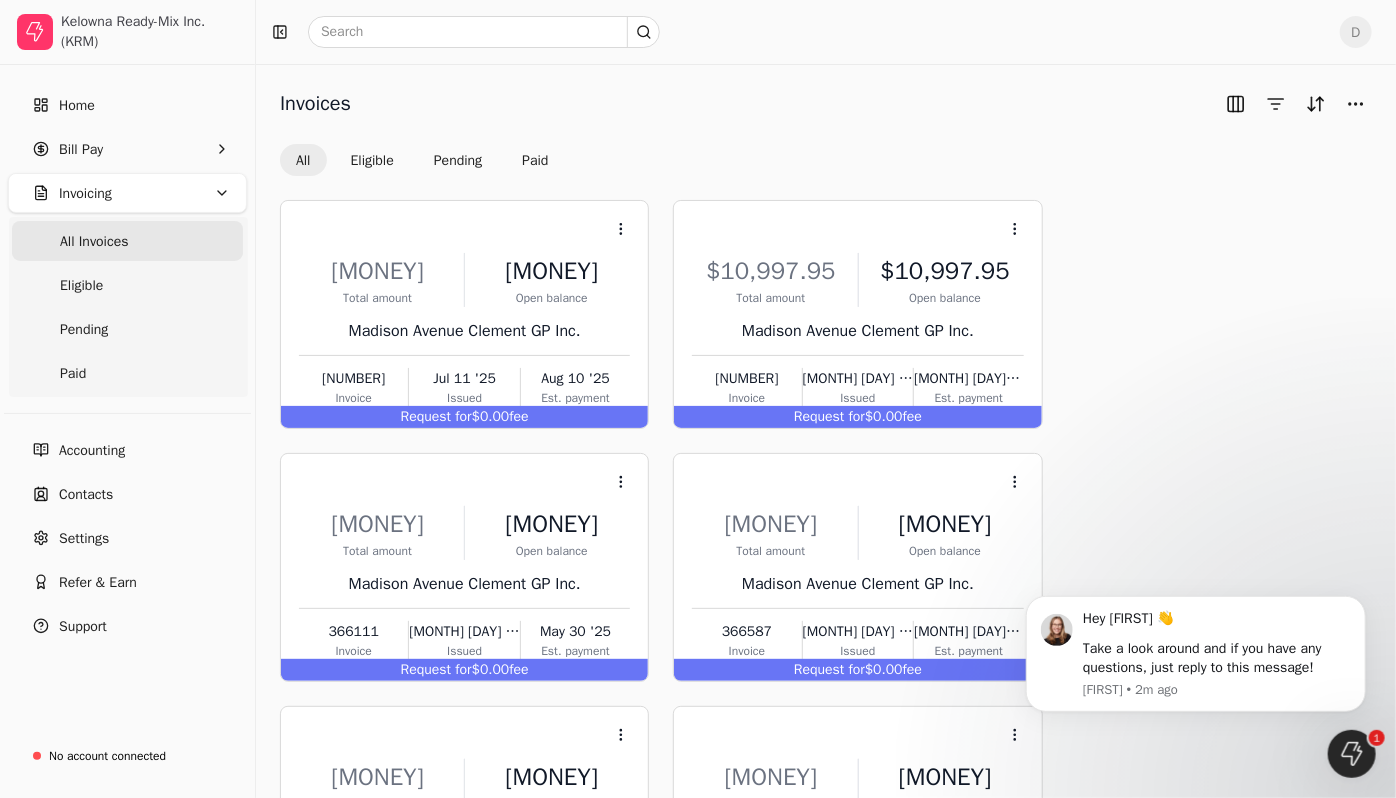 click on "All Invoices" at bounding box center [127, 241] 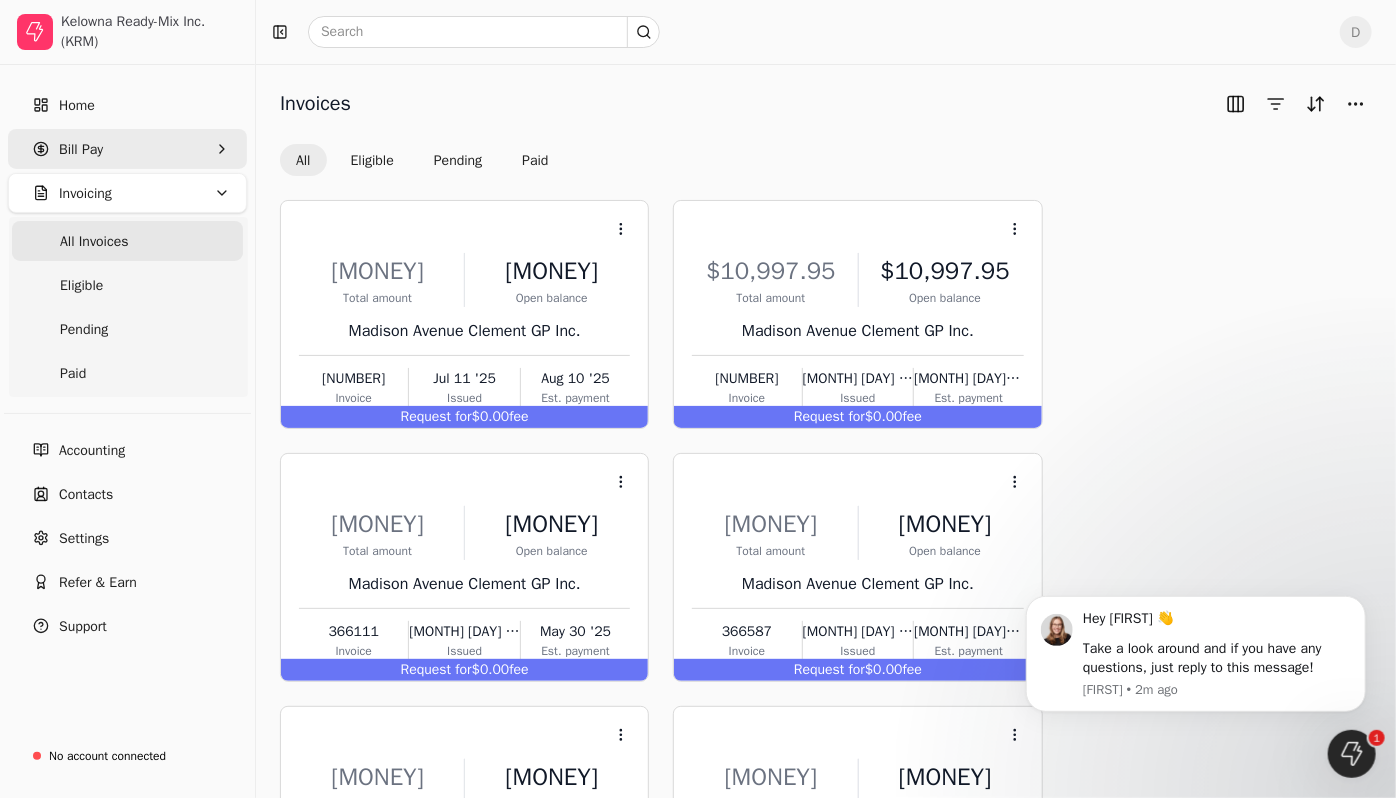 click on "Bill Pay" at bounding box center [81, 149] 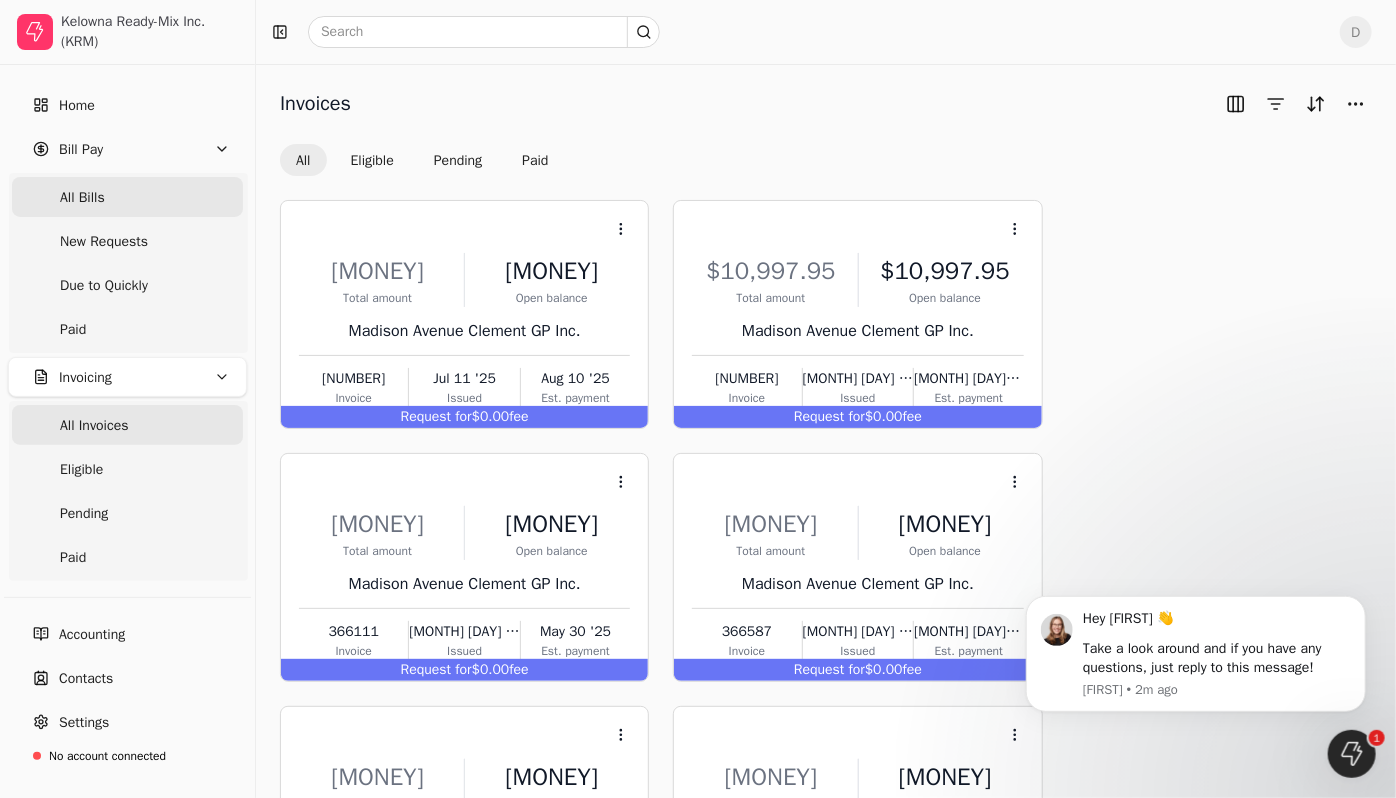 click on "All Bills" at bounding box center (82, 197) 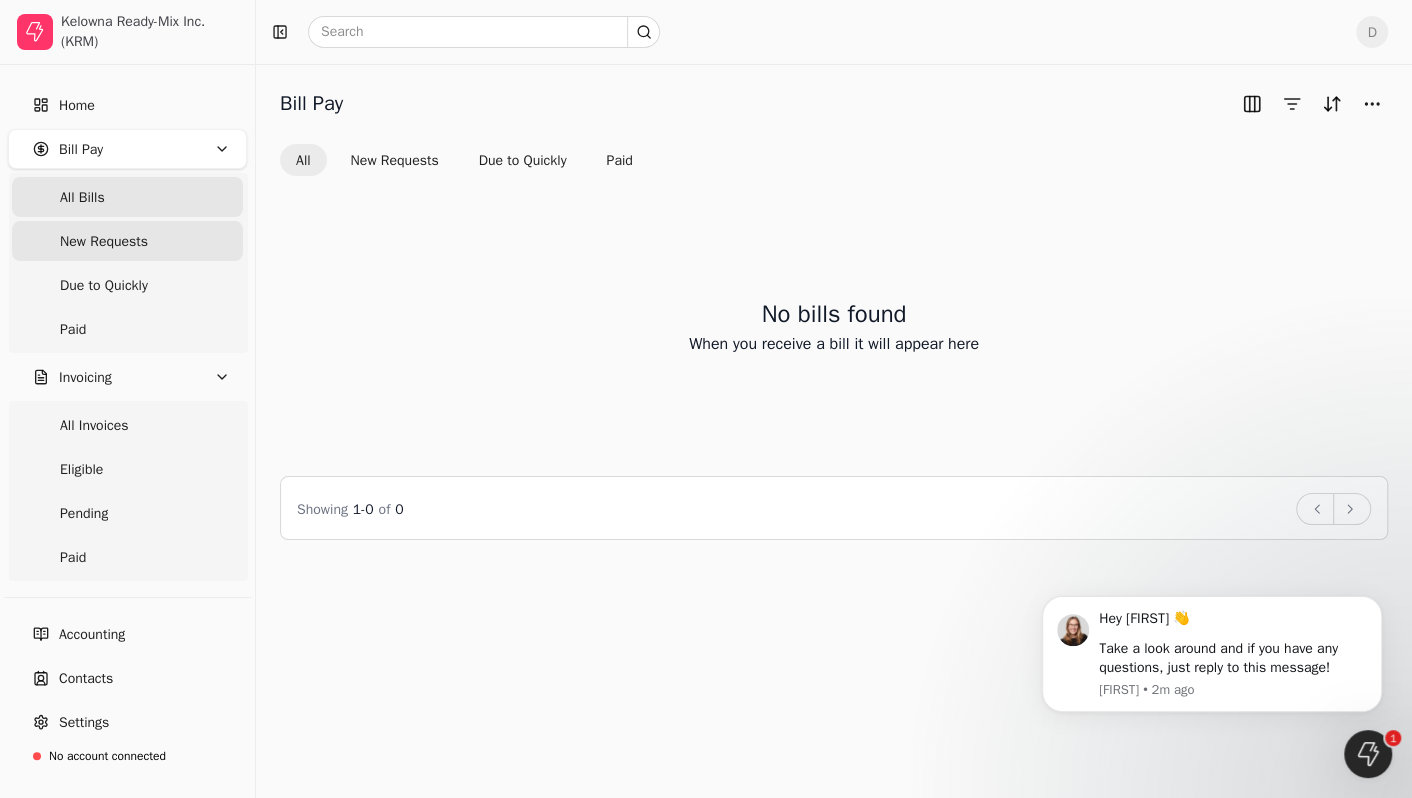 click on "New Requests" at bounding box center [104, 241] 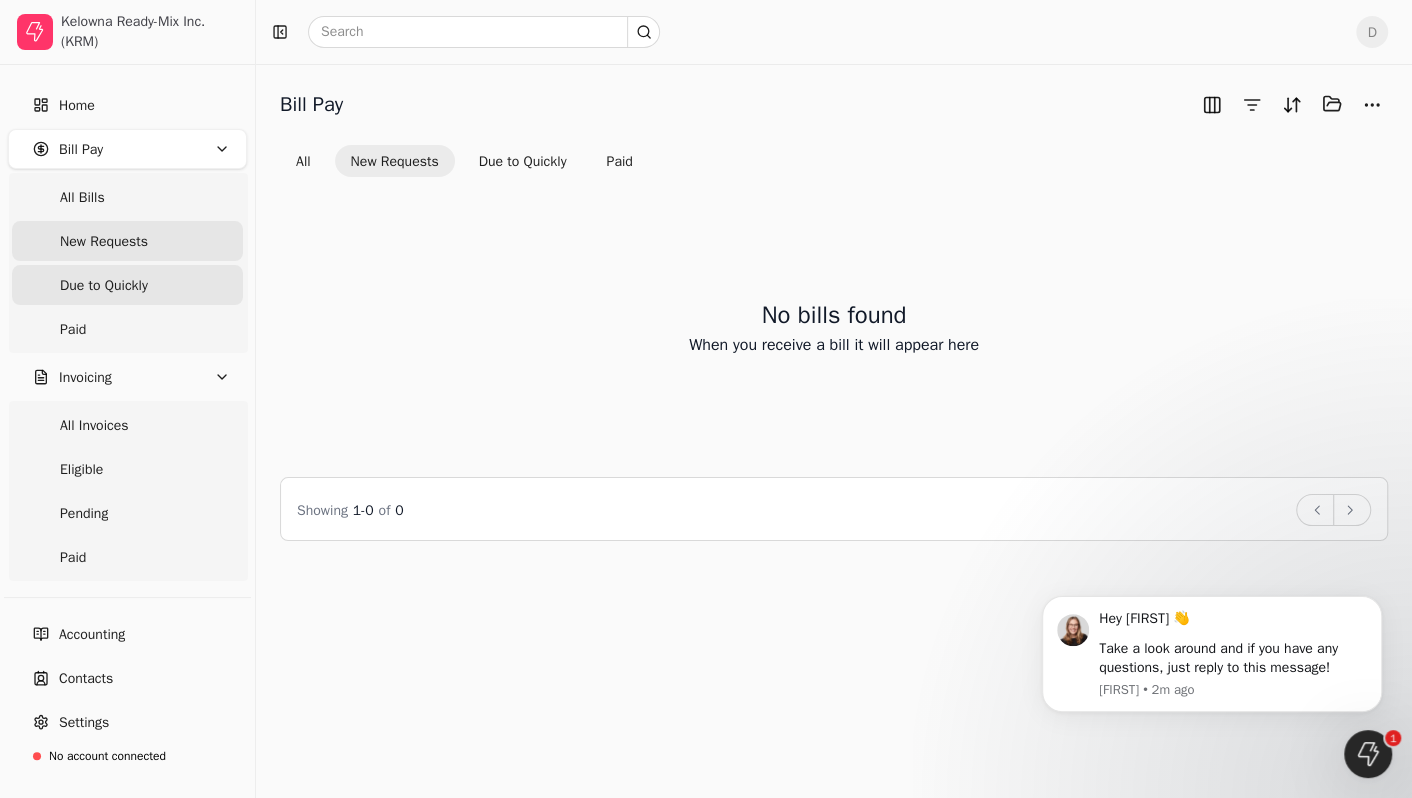 click on "Due to Quickly" at bounding box center (104, 285) 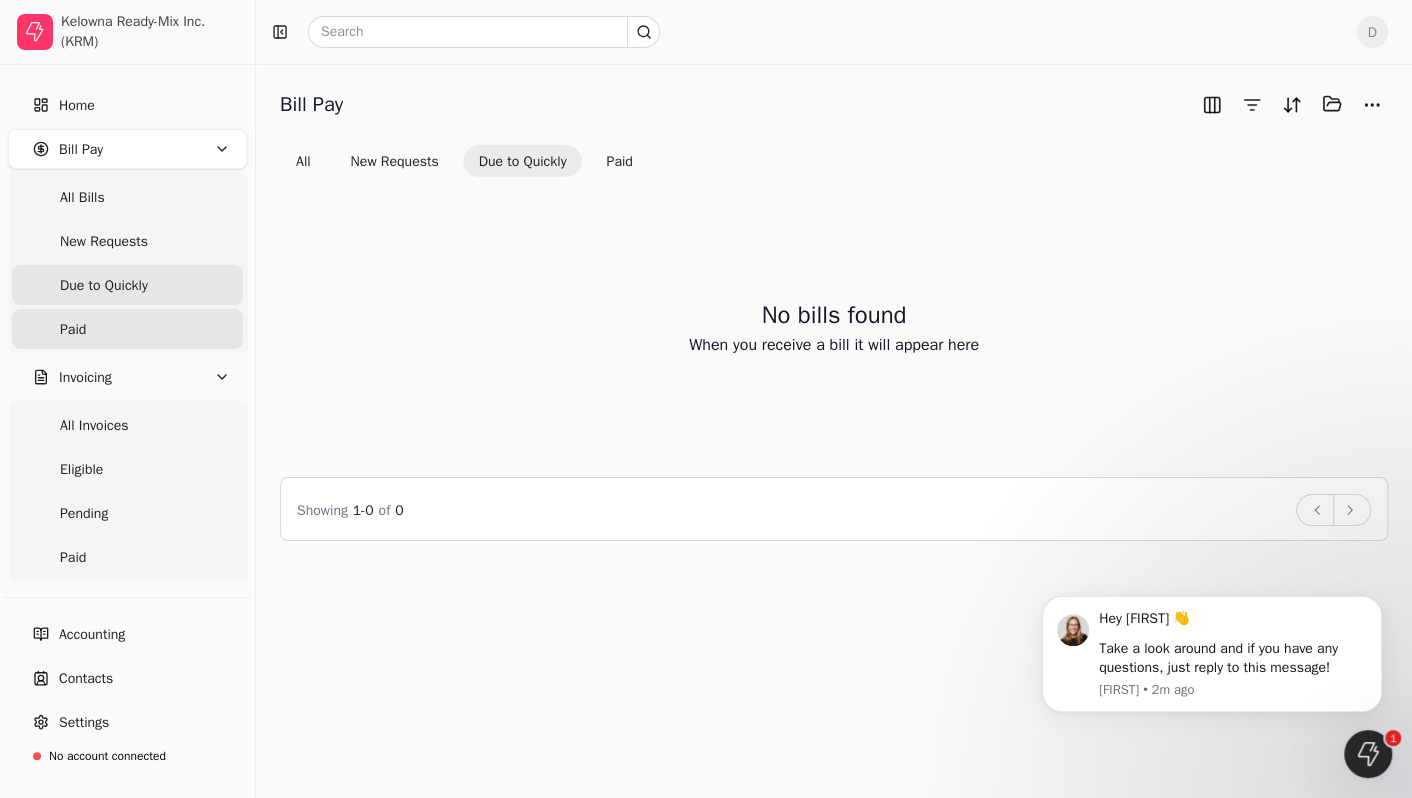 click on "Paid" at bounding box center [127, 329] 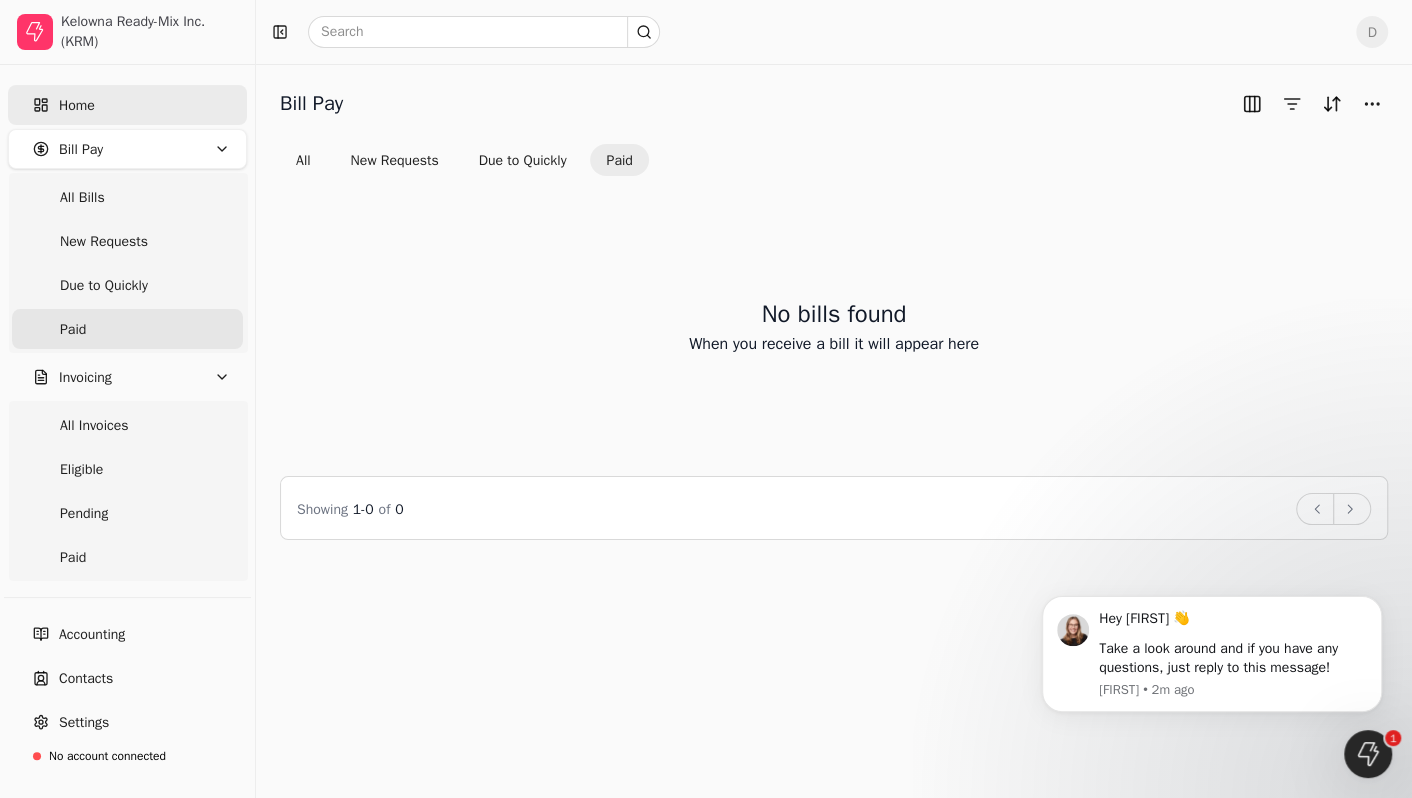 click on "Home" at bounding box center [77, 105] 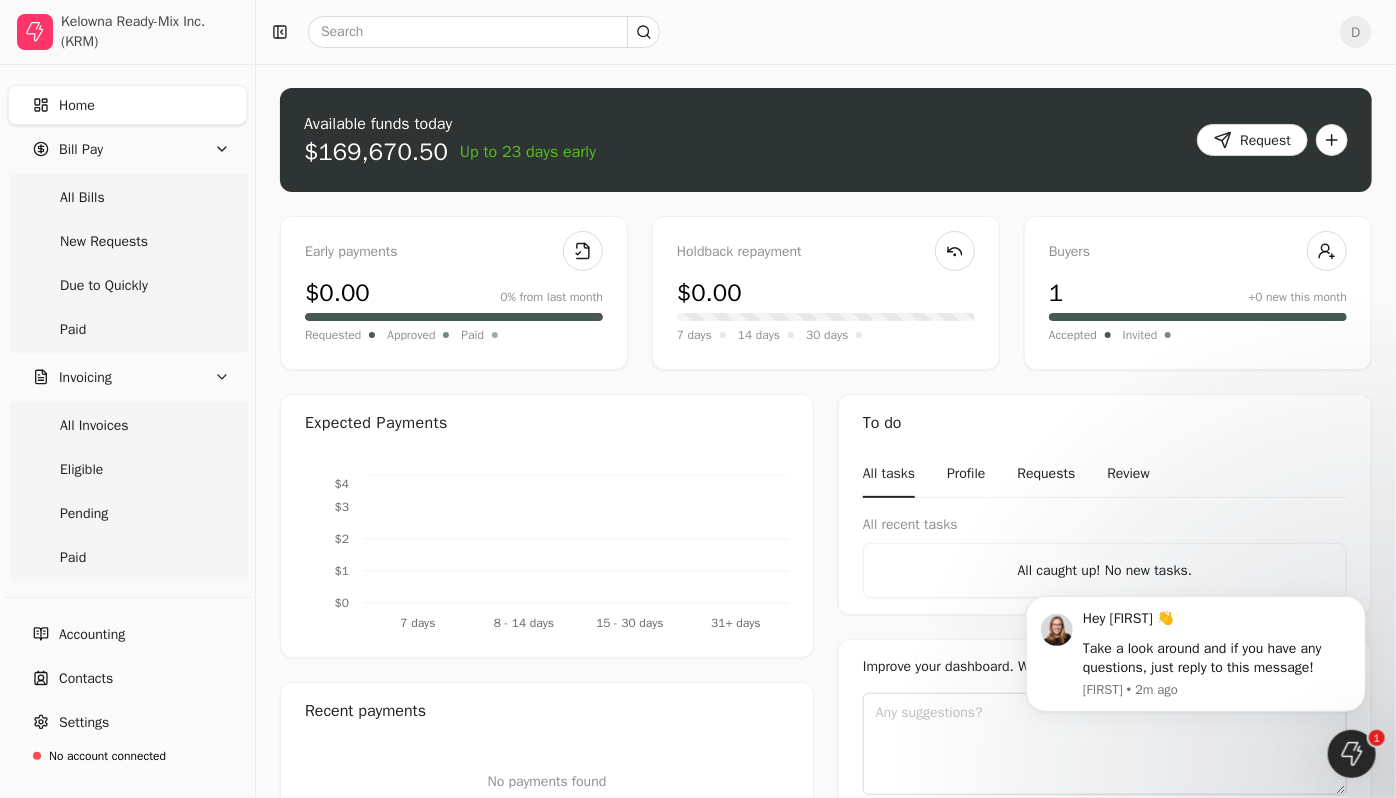 scroll, scrollTop: 70, scrollLeft: 0, axis: vertical 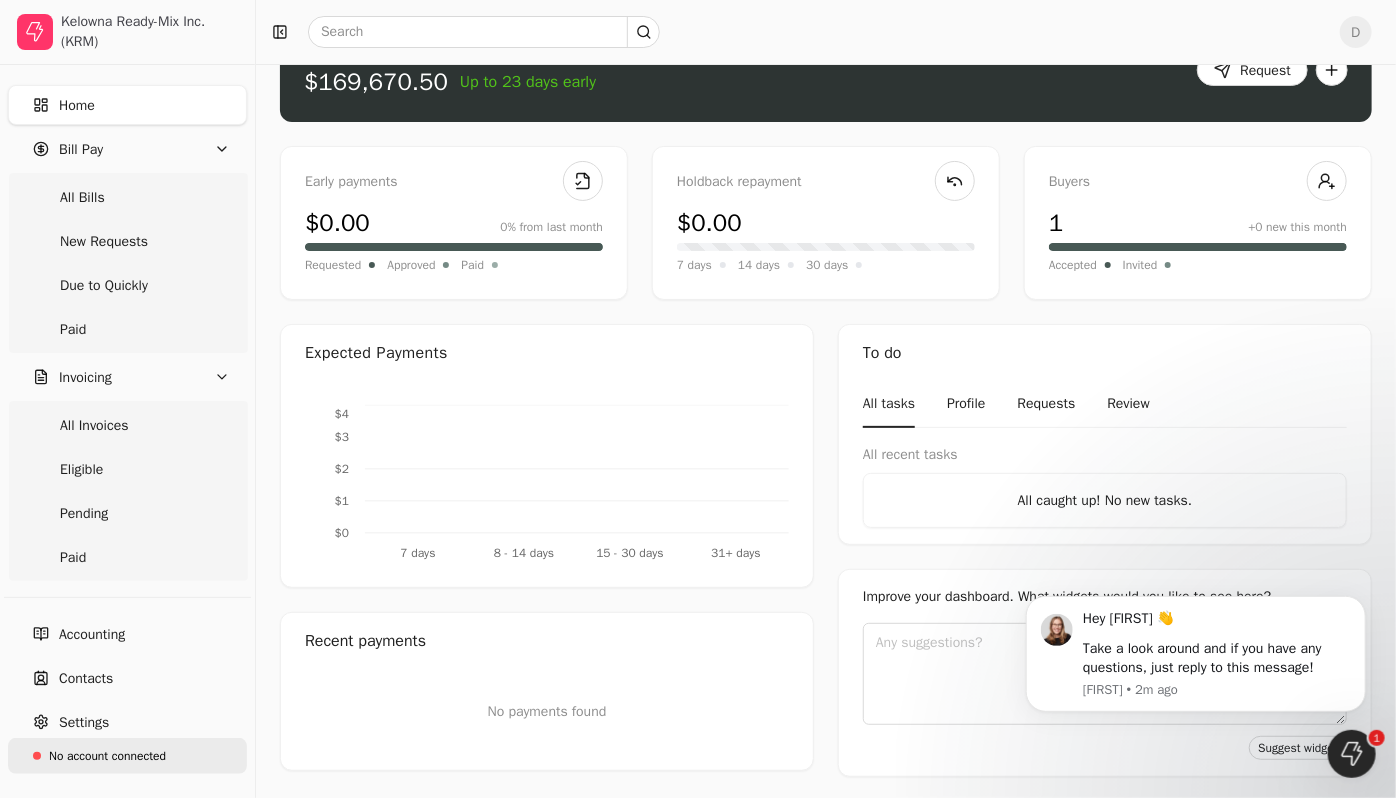 click on "No account connected" at bounding box center [107, 756] 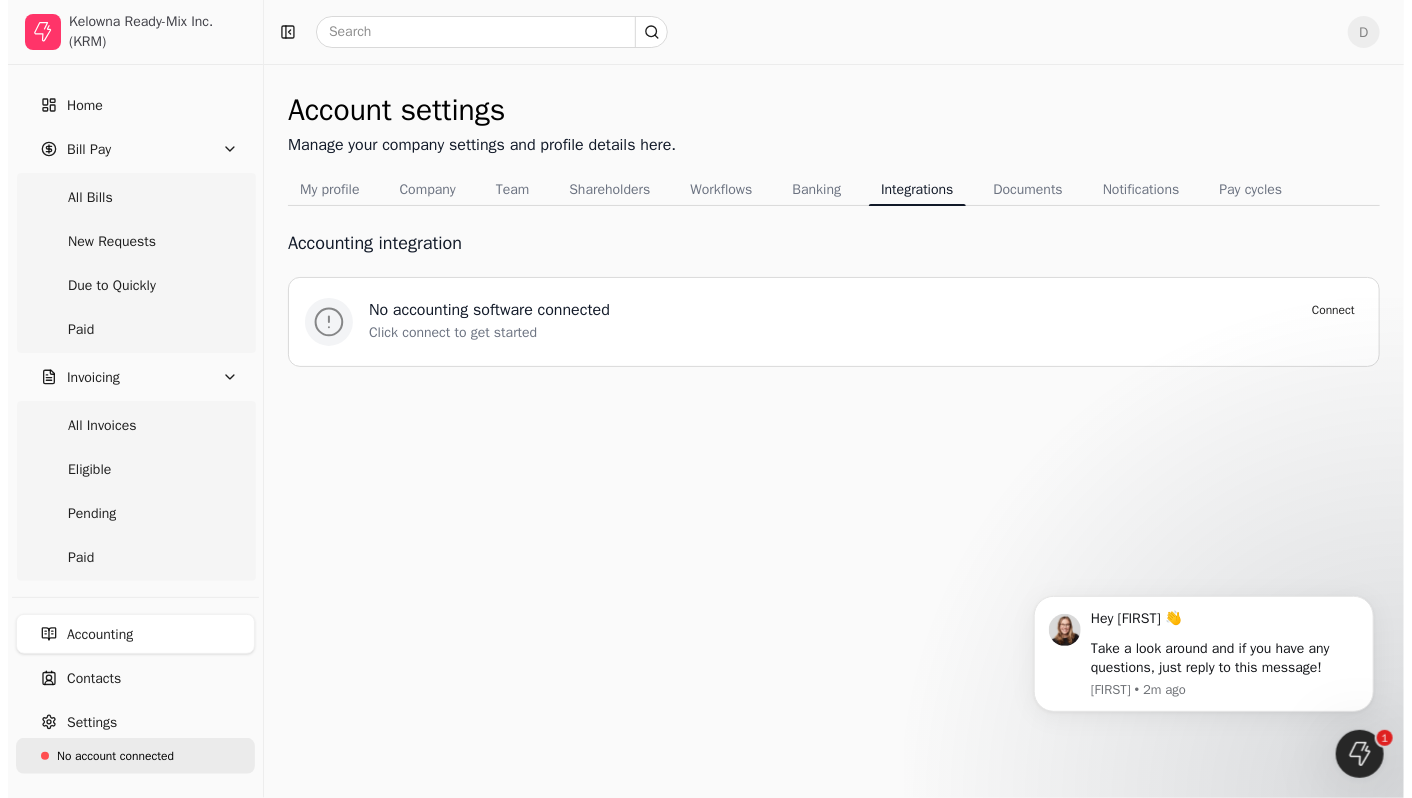 scroll, scrollTop: 0, scrollLeft: 0, axis: both 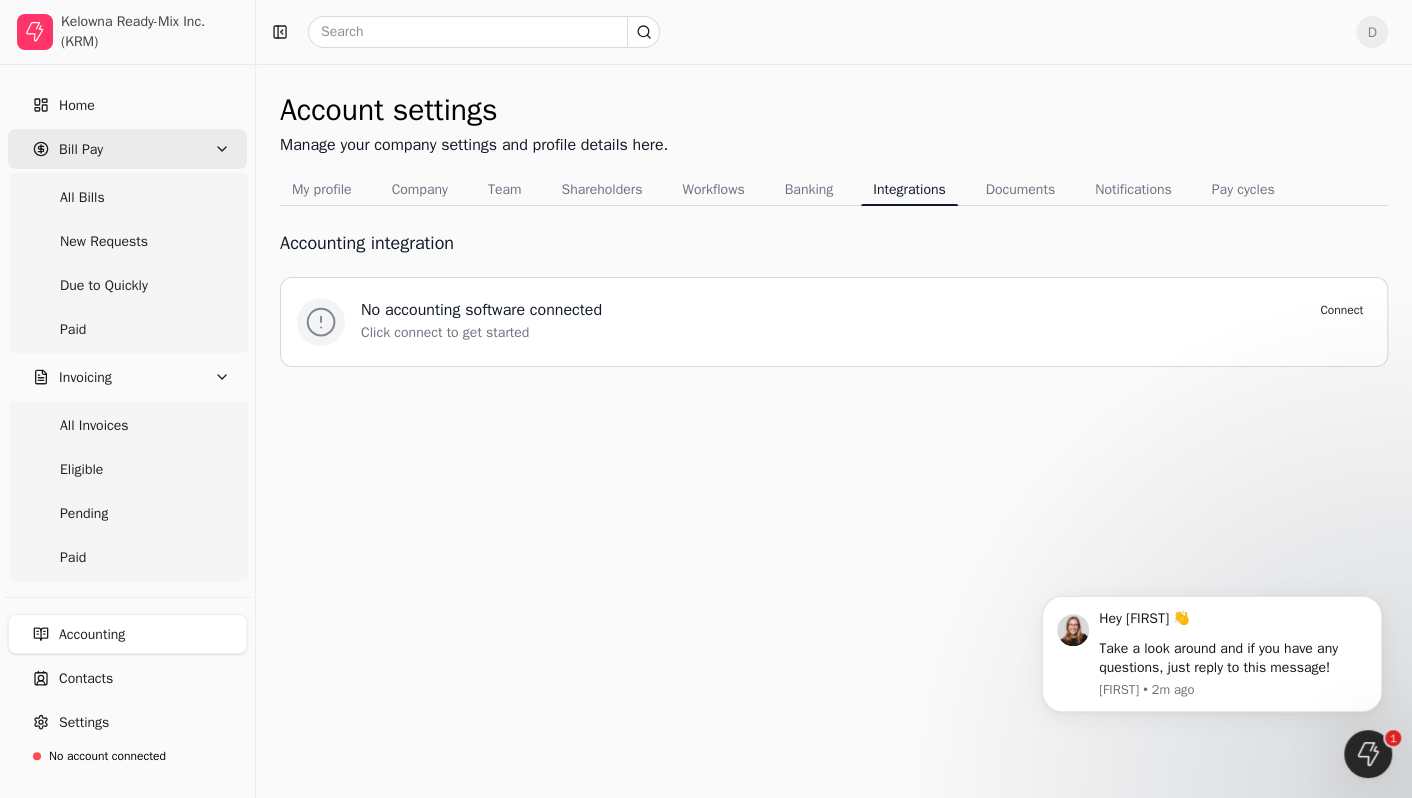 click on "Bill Pay" at bounding box center (127, 149) 